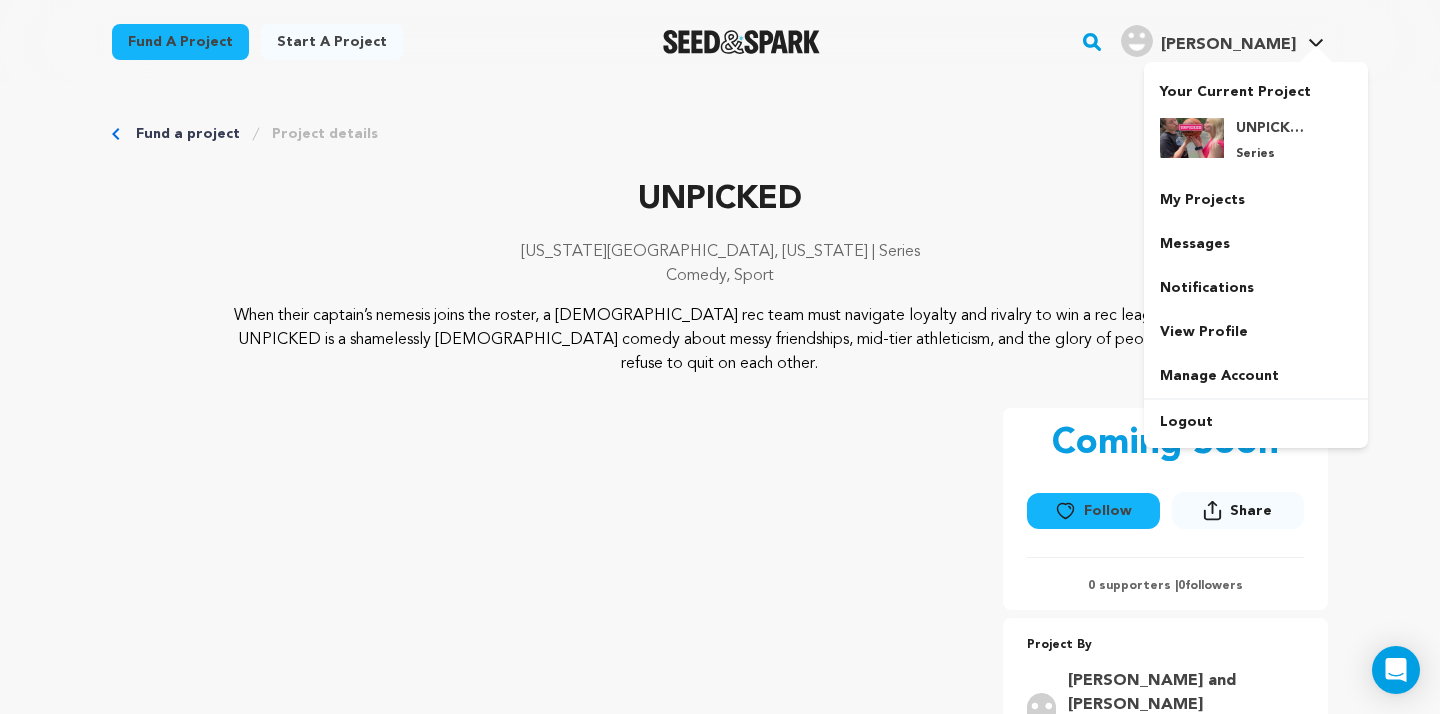 scroll, scrollTop: 3791, scrollLeft: 0, axis: vertical 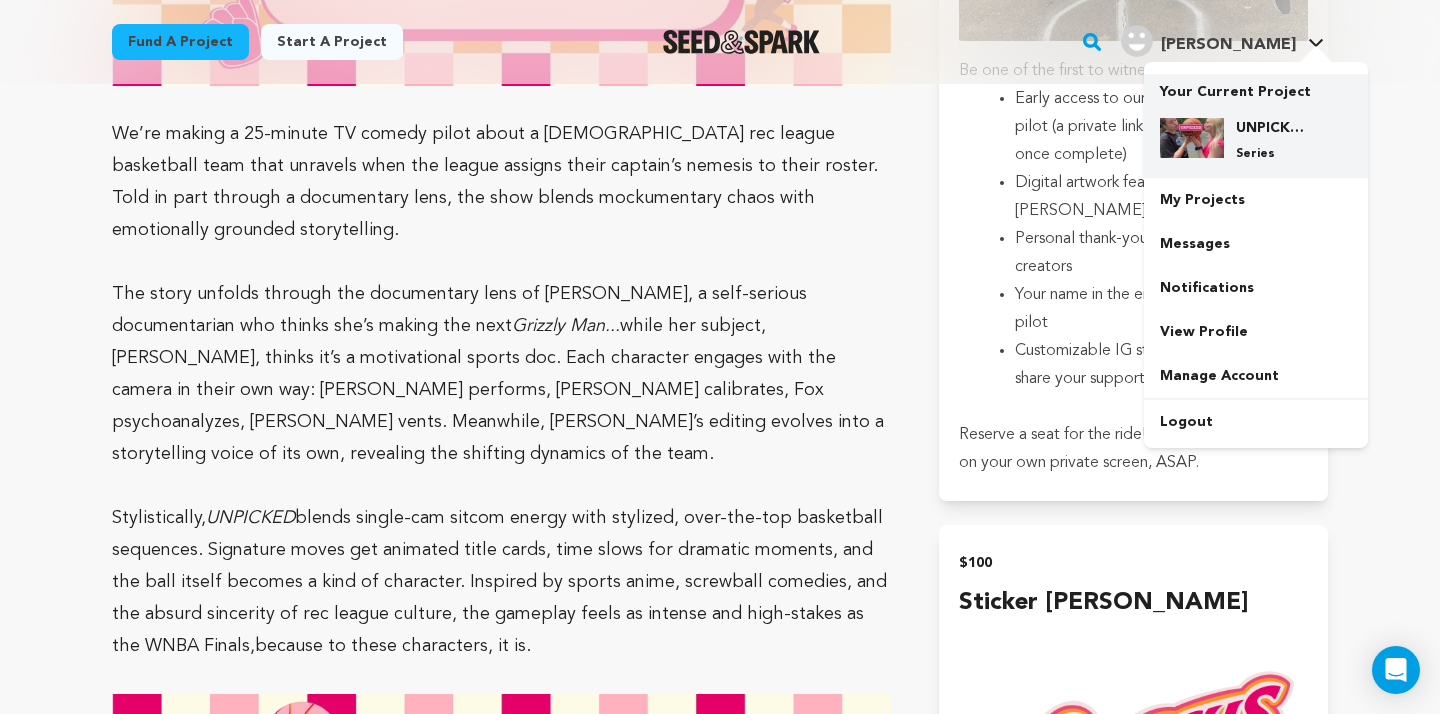 click at bounding box center (1192, 138) 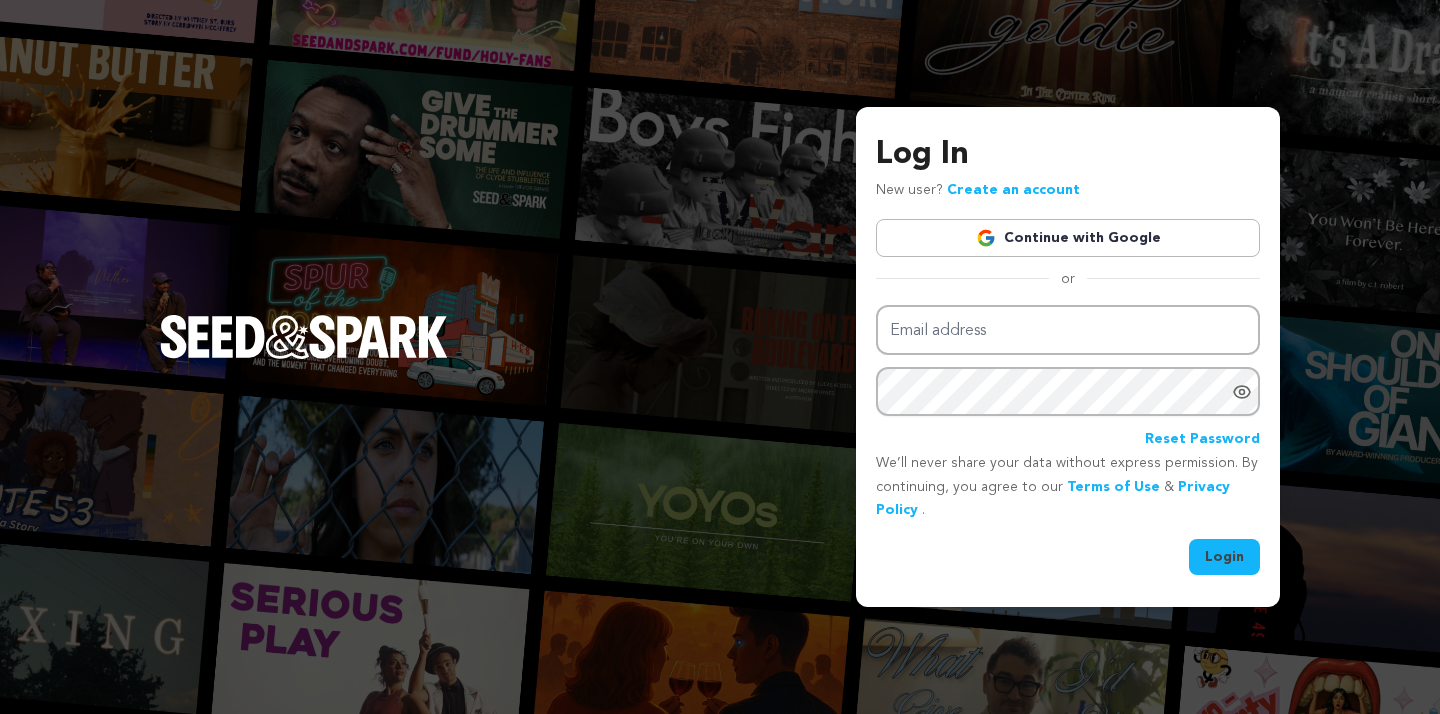 scroll, scrollTop: 0, scrollLeft: 0, axis: both 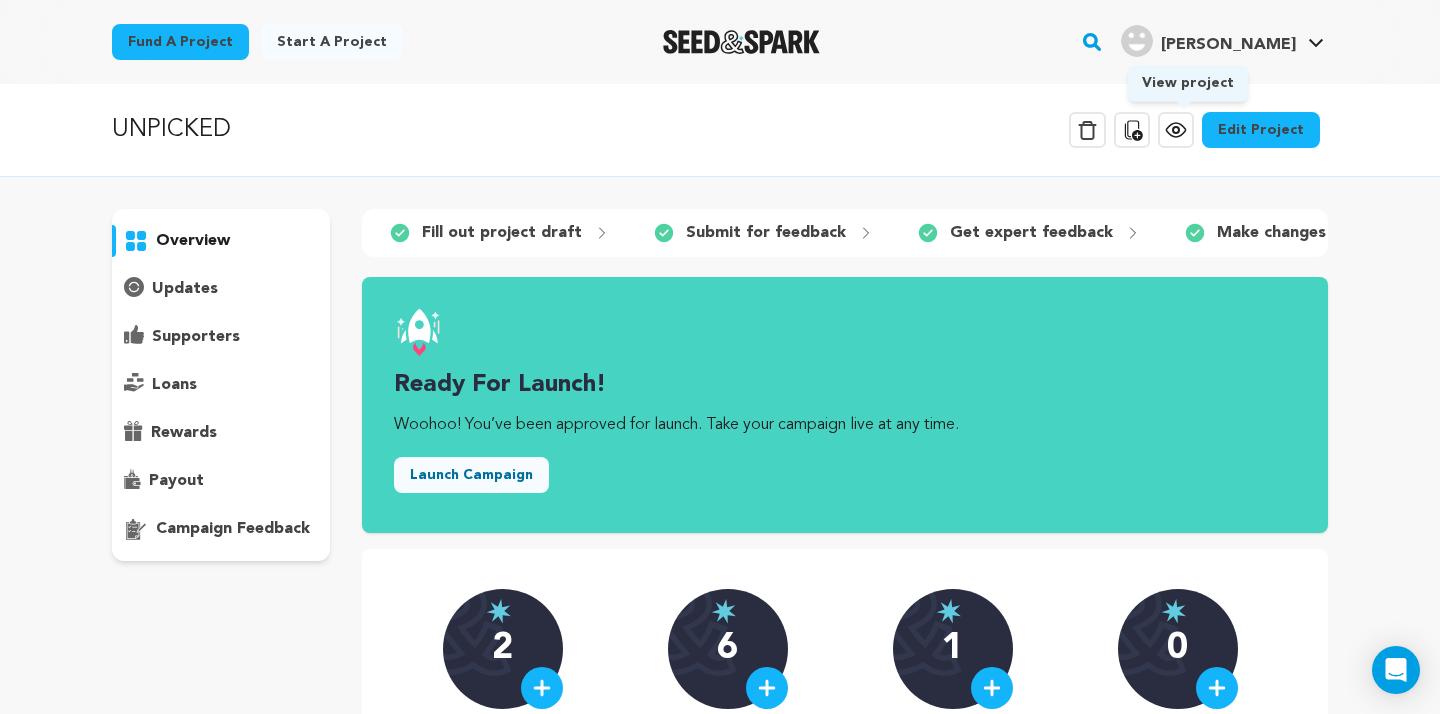 click 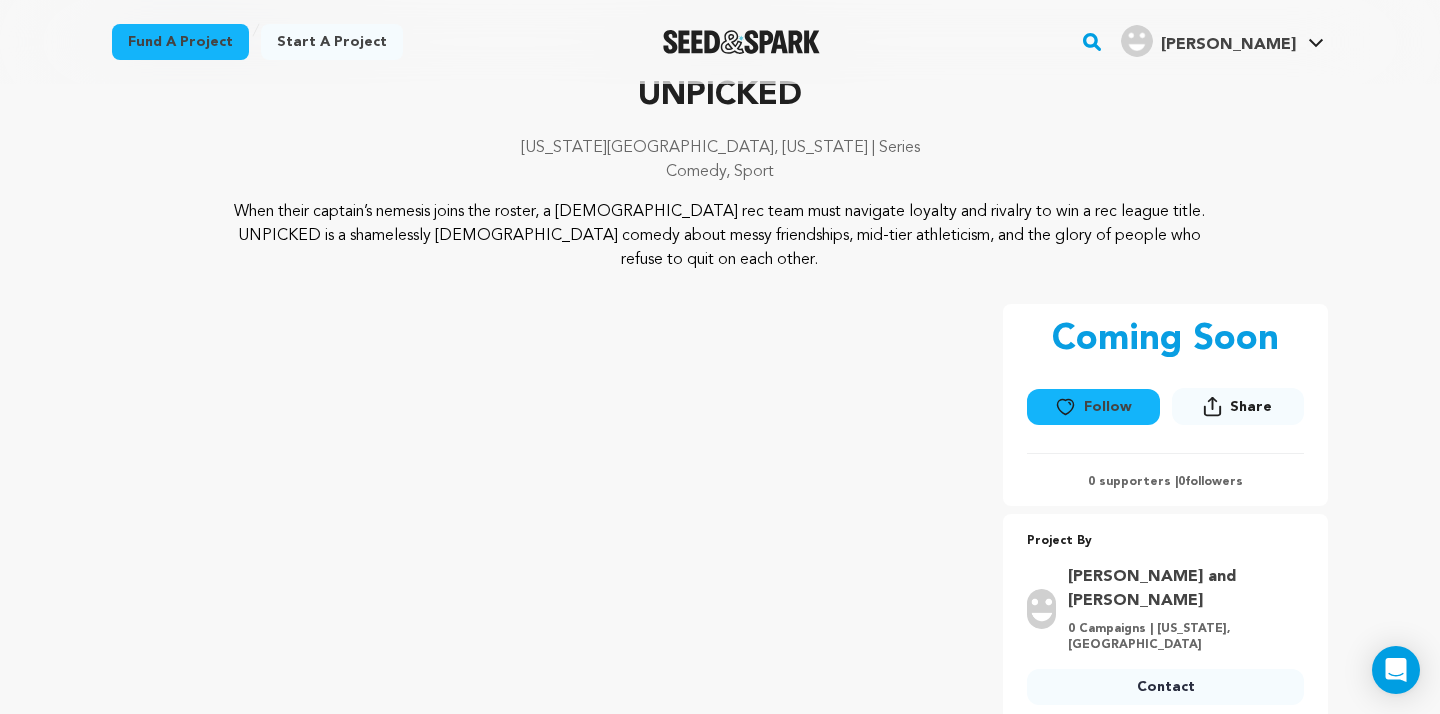 scroll, scrollTop: 0, scrollLeft: 0, axis: both 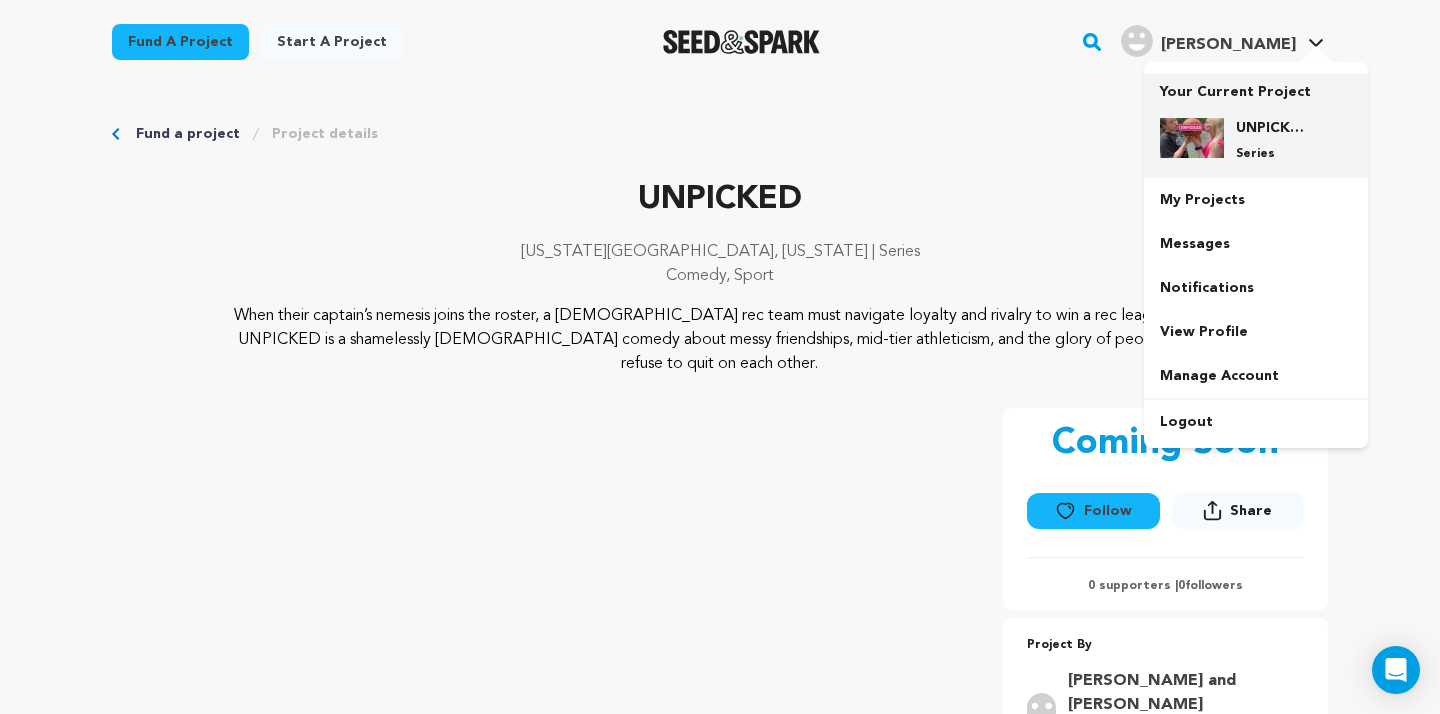 click on "UNPICKED" at bounding box center (1272, 128) 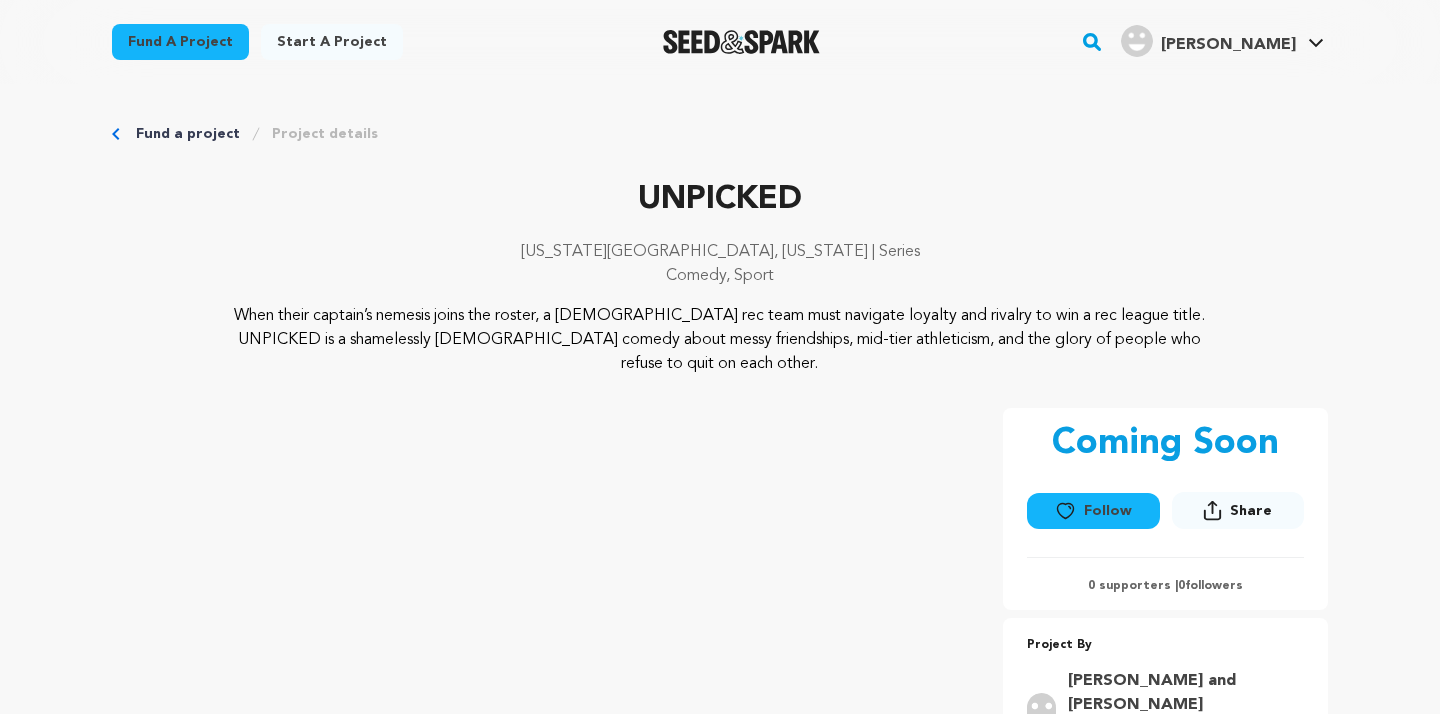 scroll, scrollTop: 0, scrollLeft: 0, axis: both 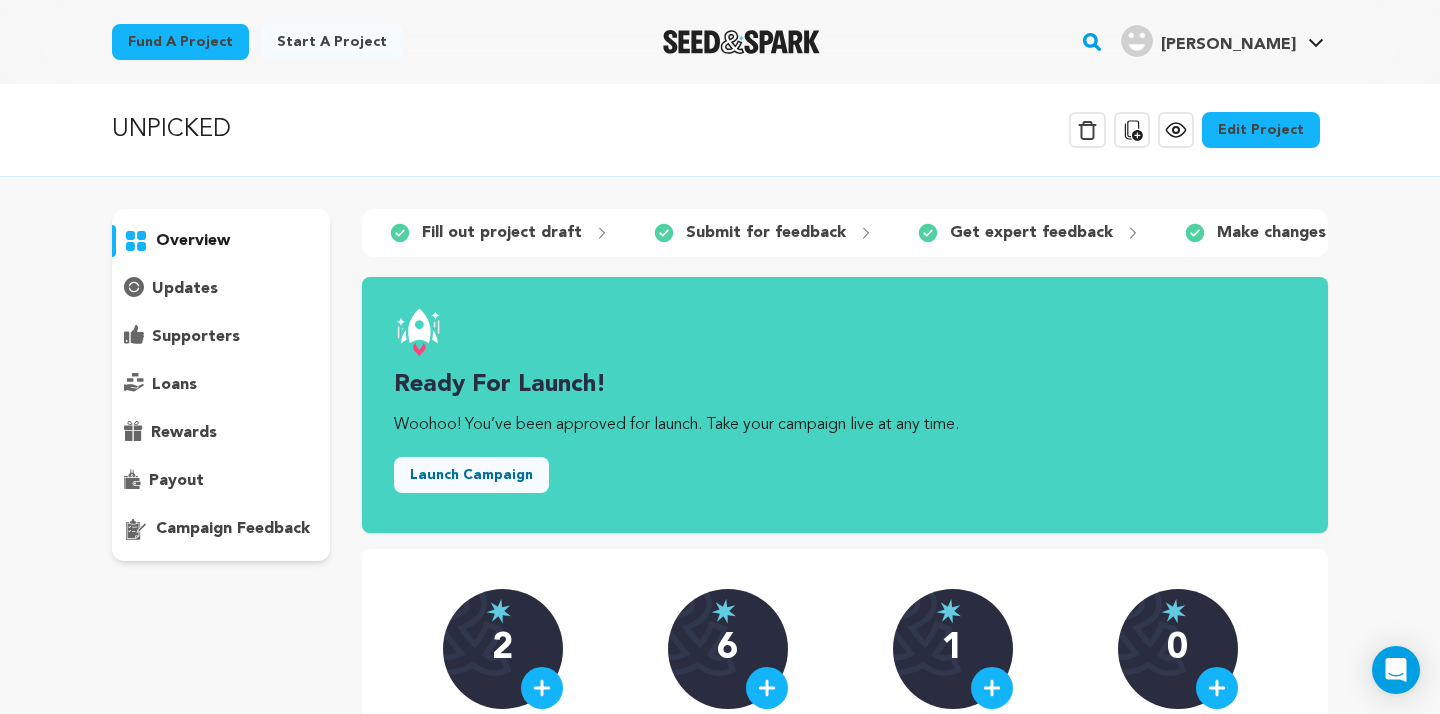 click on "Edit Project" at bounding box center (1261, 130) 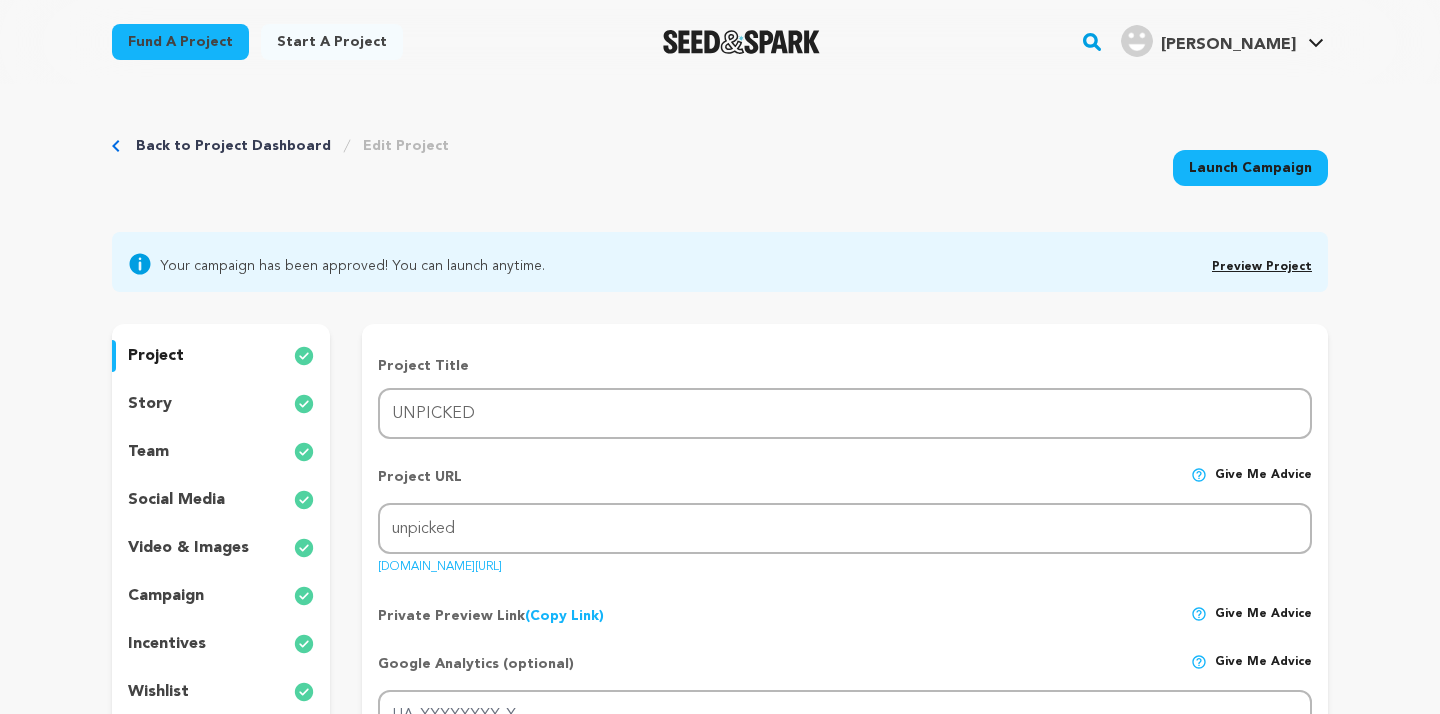 scroll, scrollTop: 0, scrollLeft: 0, axis: both 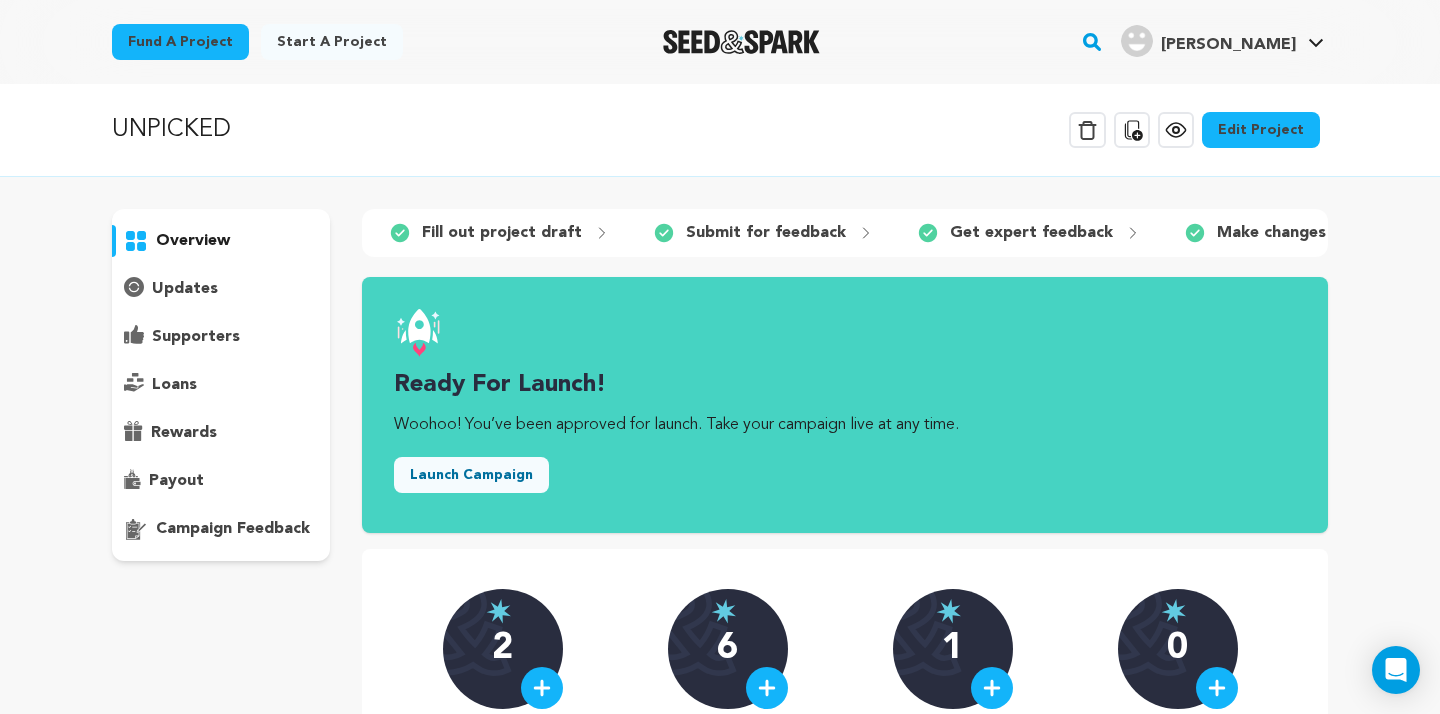 click 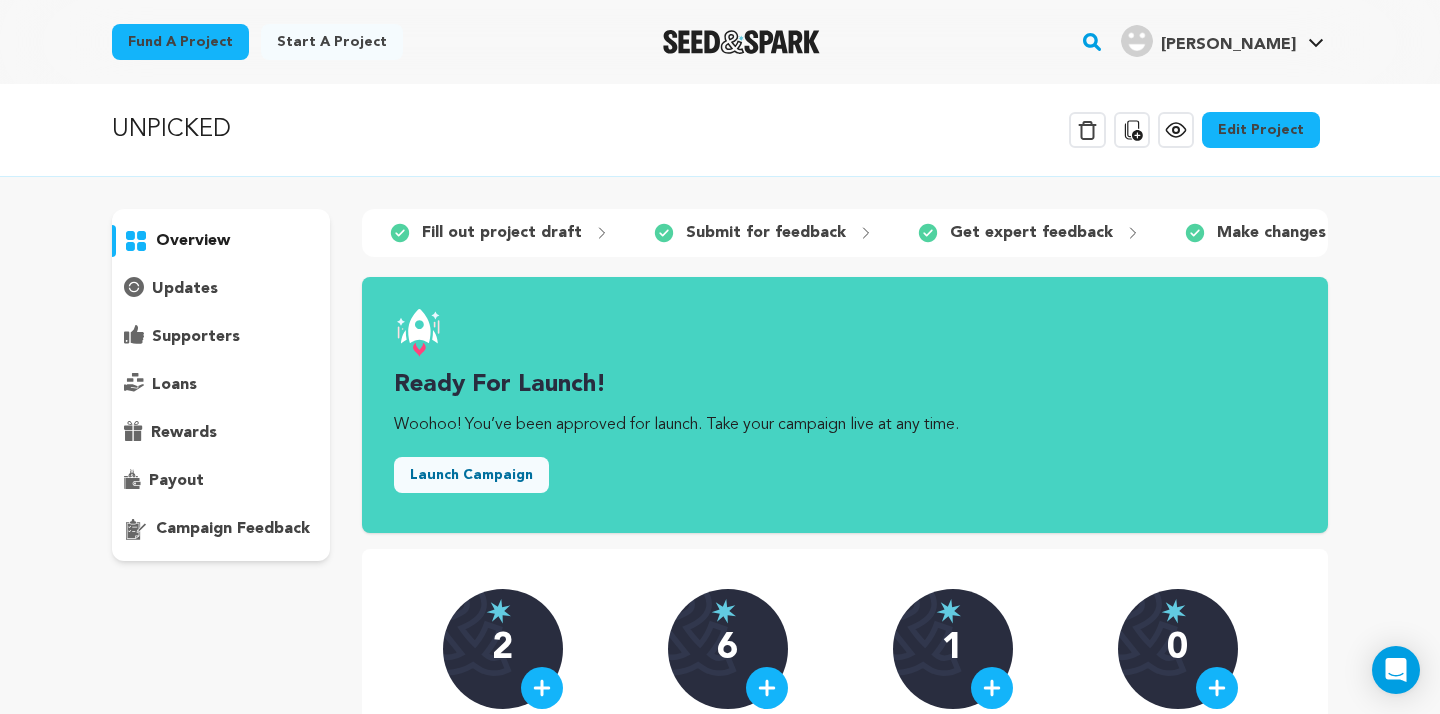 click on "Edit Project" at bounding box center (1261, 130) 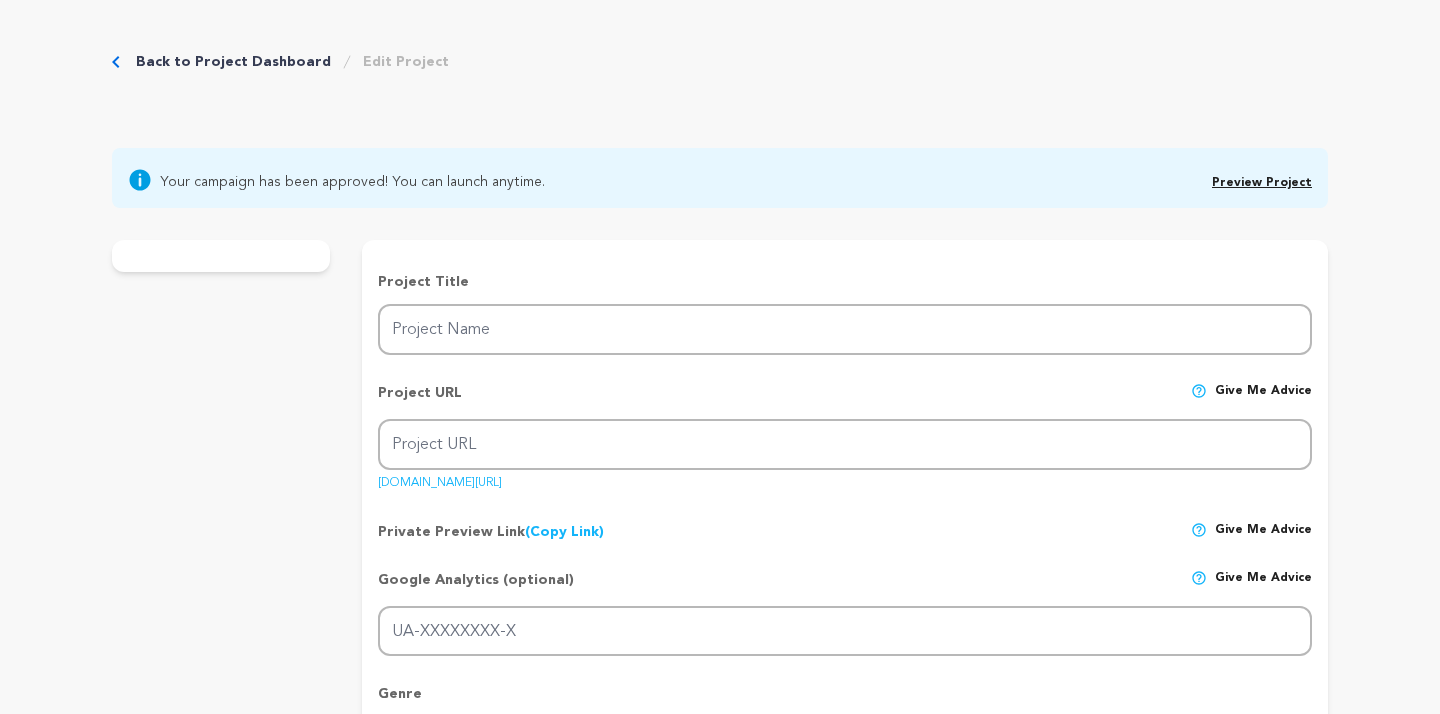 type on "UNPICKED" 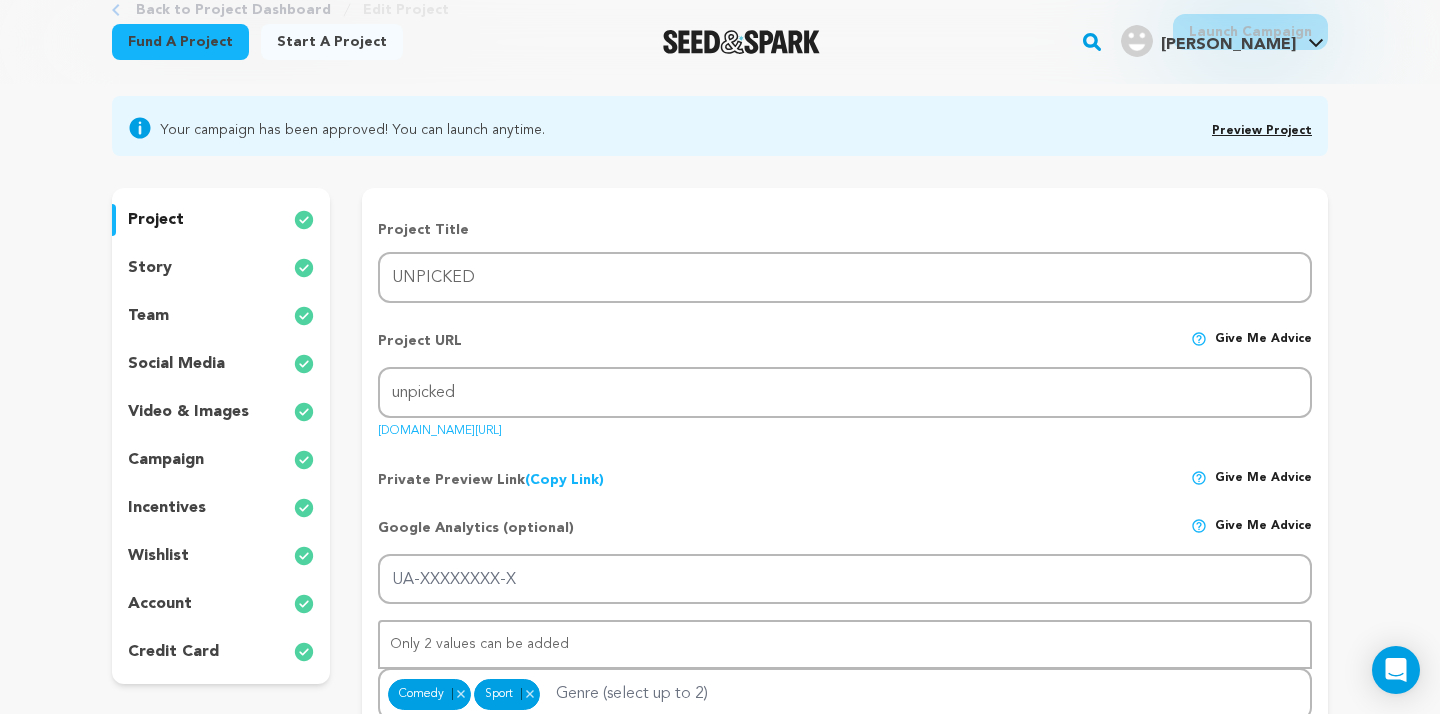 scroll, scrollTop: 144, scrollLeft: 0, axis: vertical 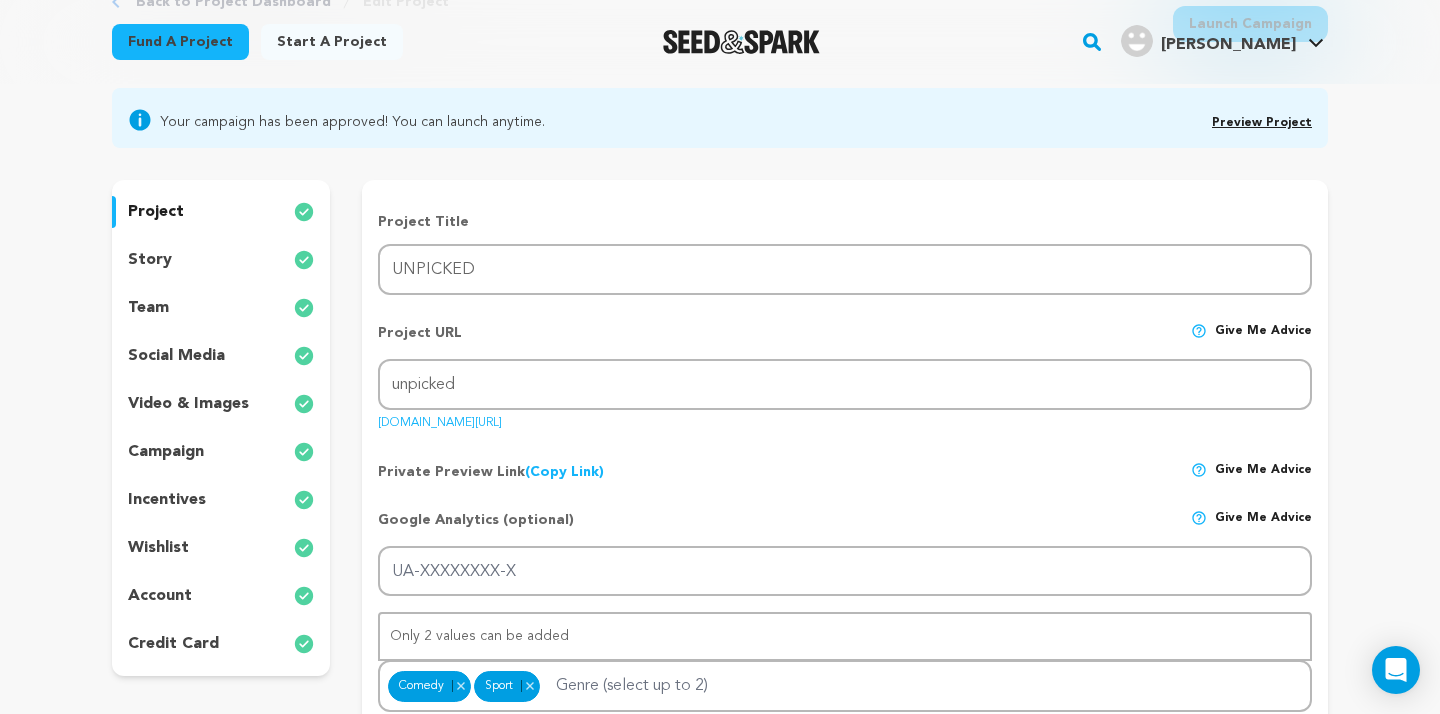click on "video & images" at bounding box center (221, 404) 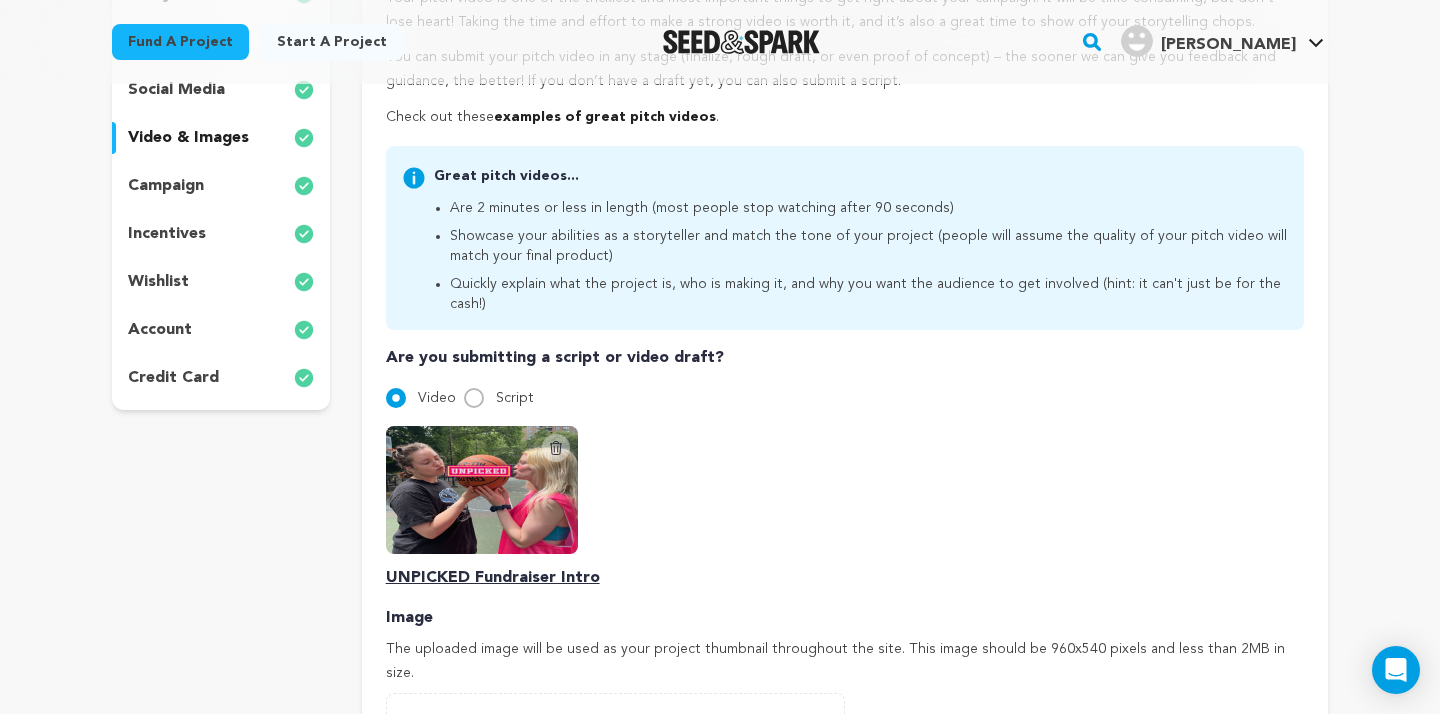 scroll, scrollTop: 574, scrollLeft: 0, axis: vertical 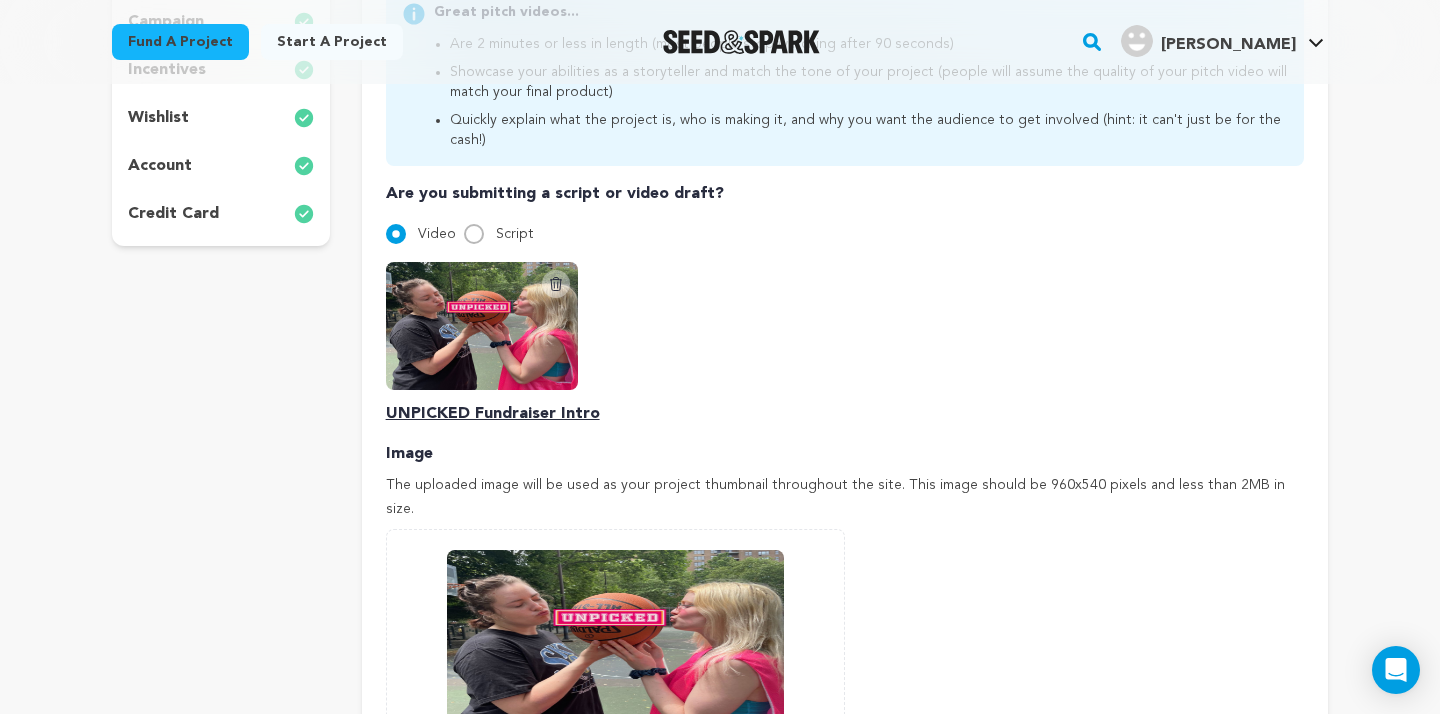 click 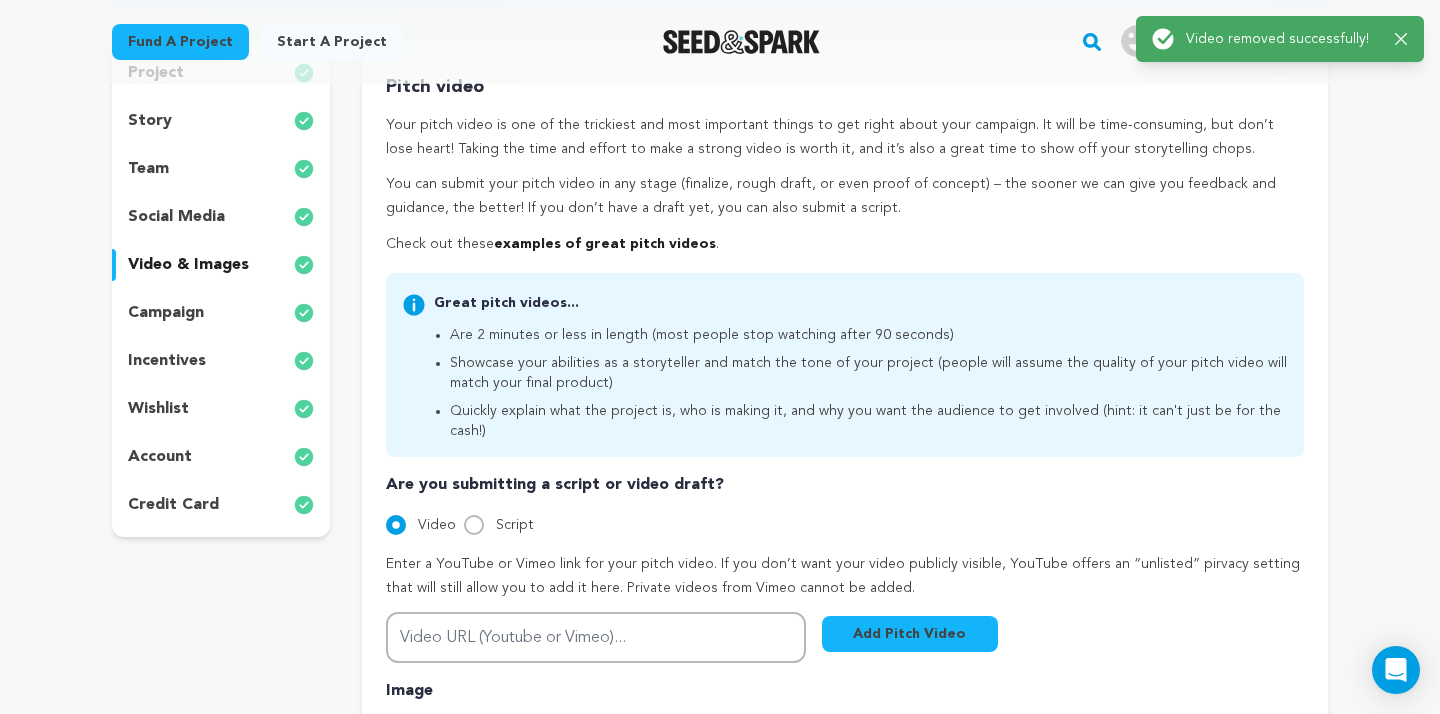 click on "Pitch video
Your pitch video is one of the trickiest and most important things to get right about your campaign. It will
be time-consuming, but don’t lose heart! Taking the time and effort to make a strong video is worth it, and
it’s also a great time to show off your storytelling chops.
You can submit your pitch video in any stage (finalize, rough draft, or even proof of concept) – the sooner
we can give you feedback and guidance, the better! If you don’t have a draft yet, you can also submit a
script.
Check out these
examples of great pitch videos
.
Great pitch videos..." at bounding box center [845, 614] 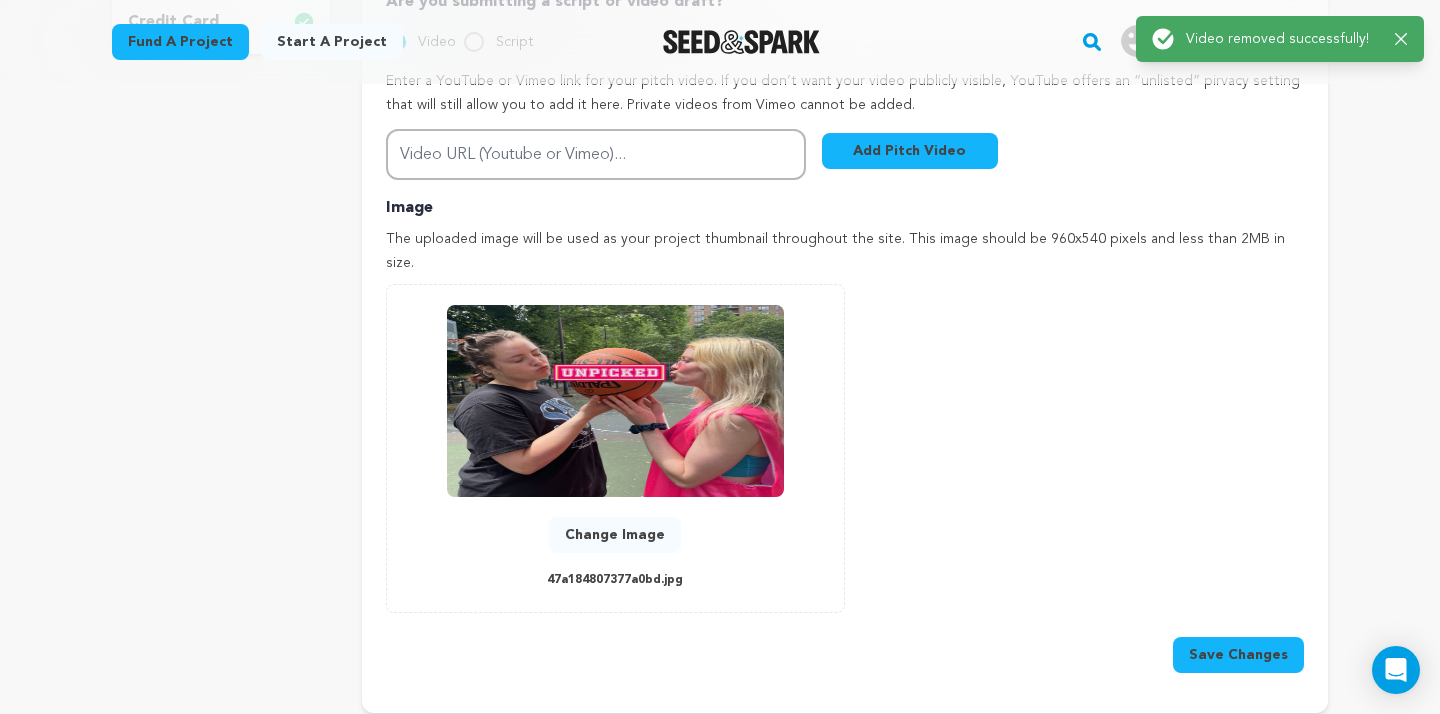 scroll, scrollTop: 796, scrollLeft: 0, axis: vertical 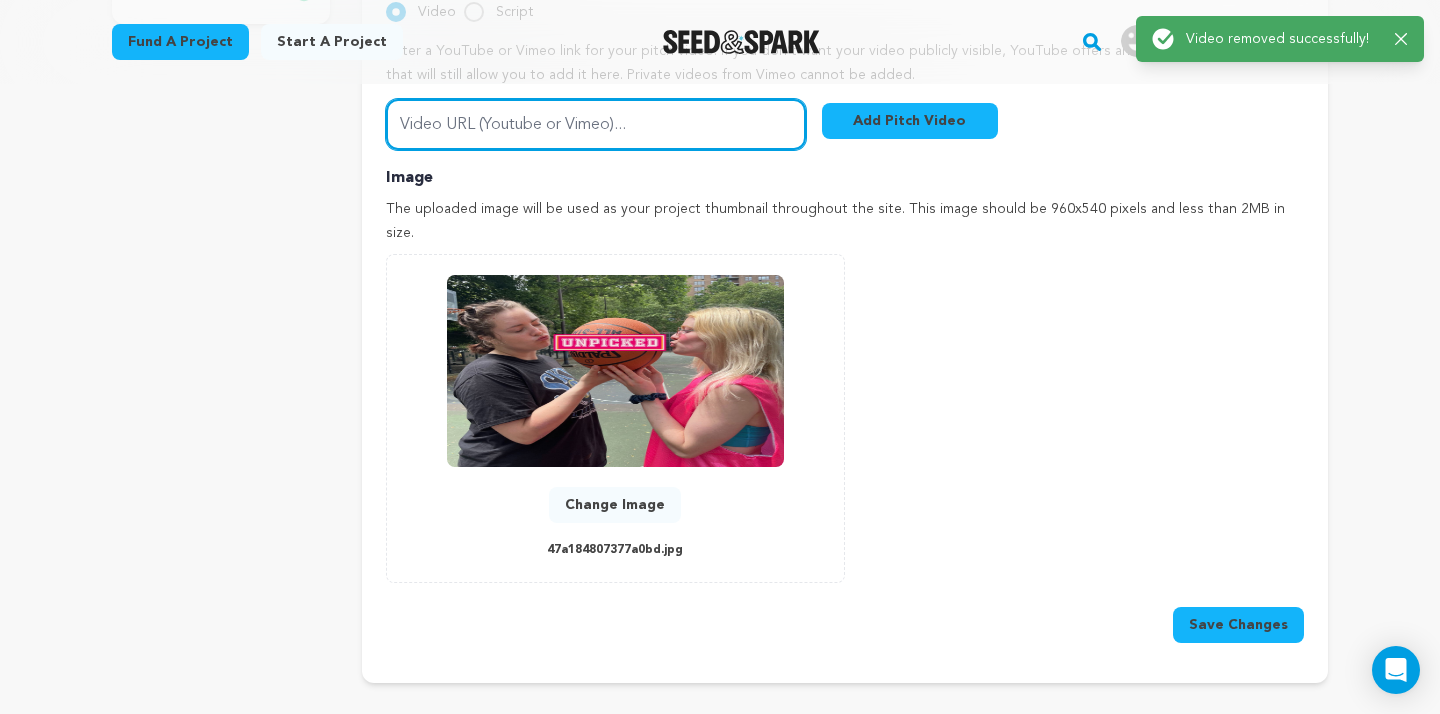 click on "Video URL (Youtube or Vimeo)..." at bounding box center [596, 124] 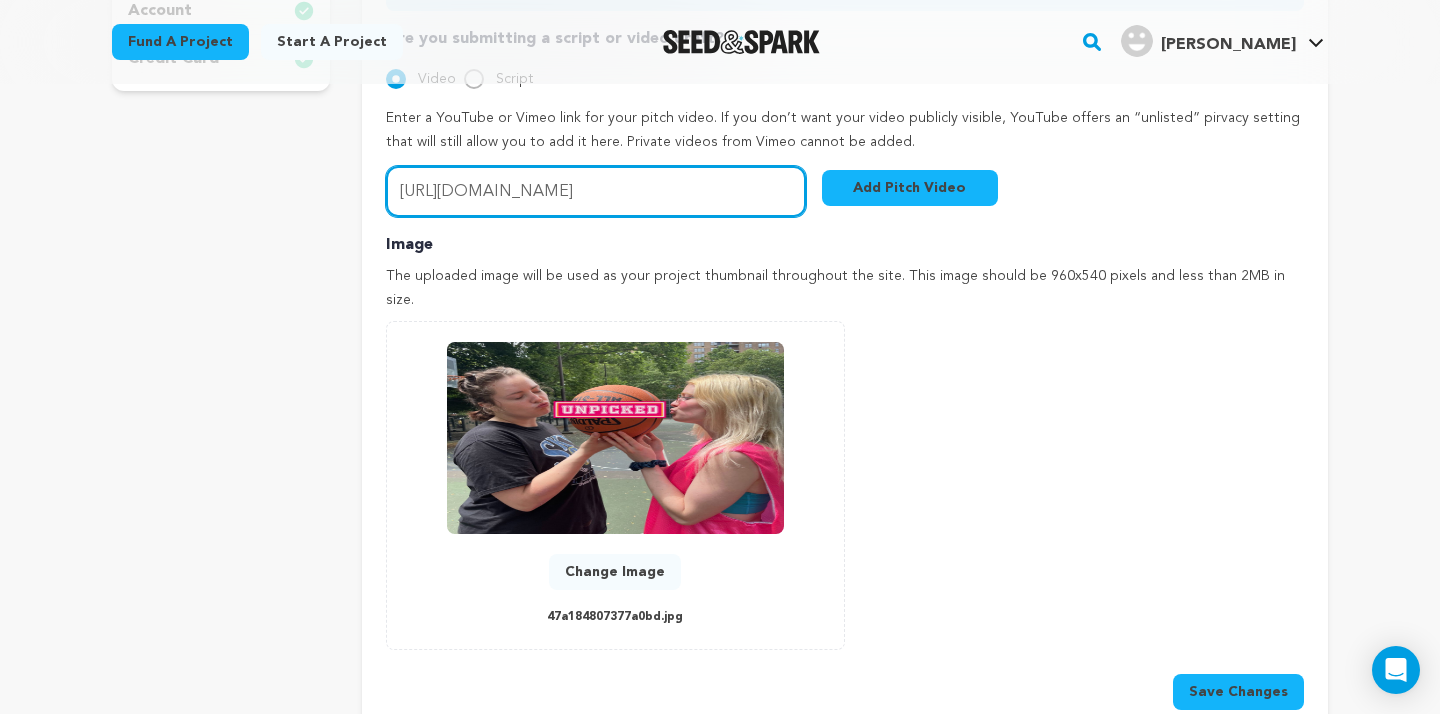 scroll, scrollTop: 723, scrollLeft: 0, axis: vertical 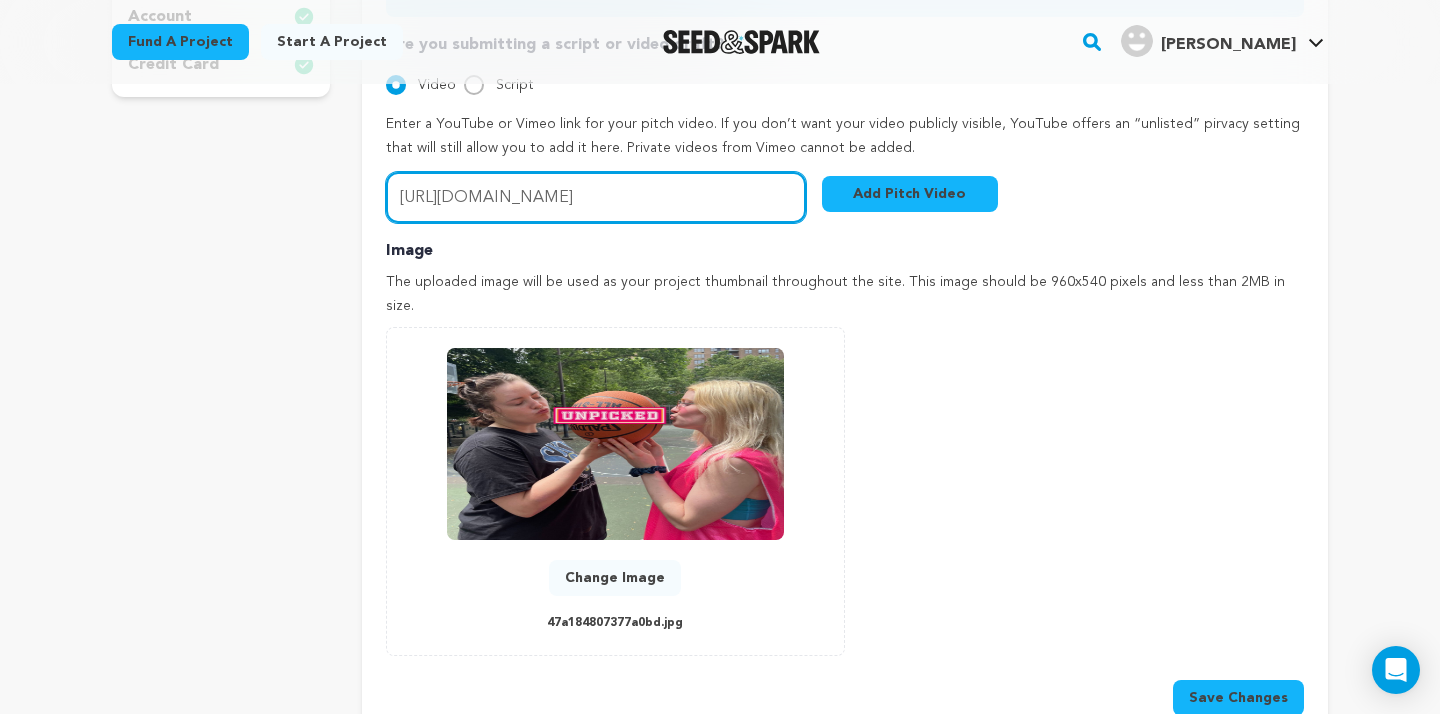 type on "https://vimeo.com/1101210479?share=copy" 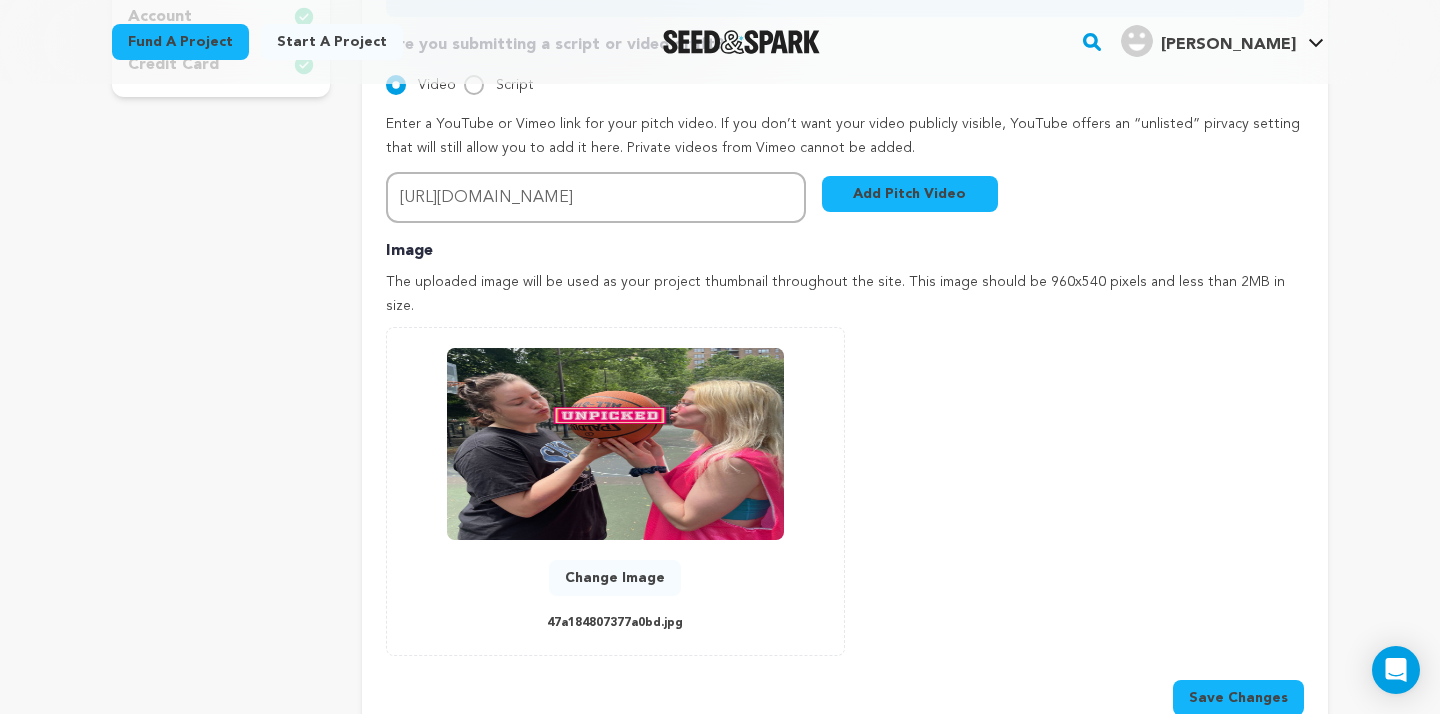 click on "Add Pitch Video" at bounding box center [910, 194] 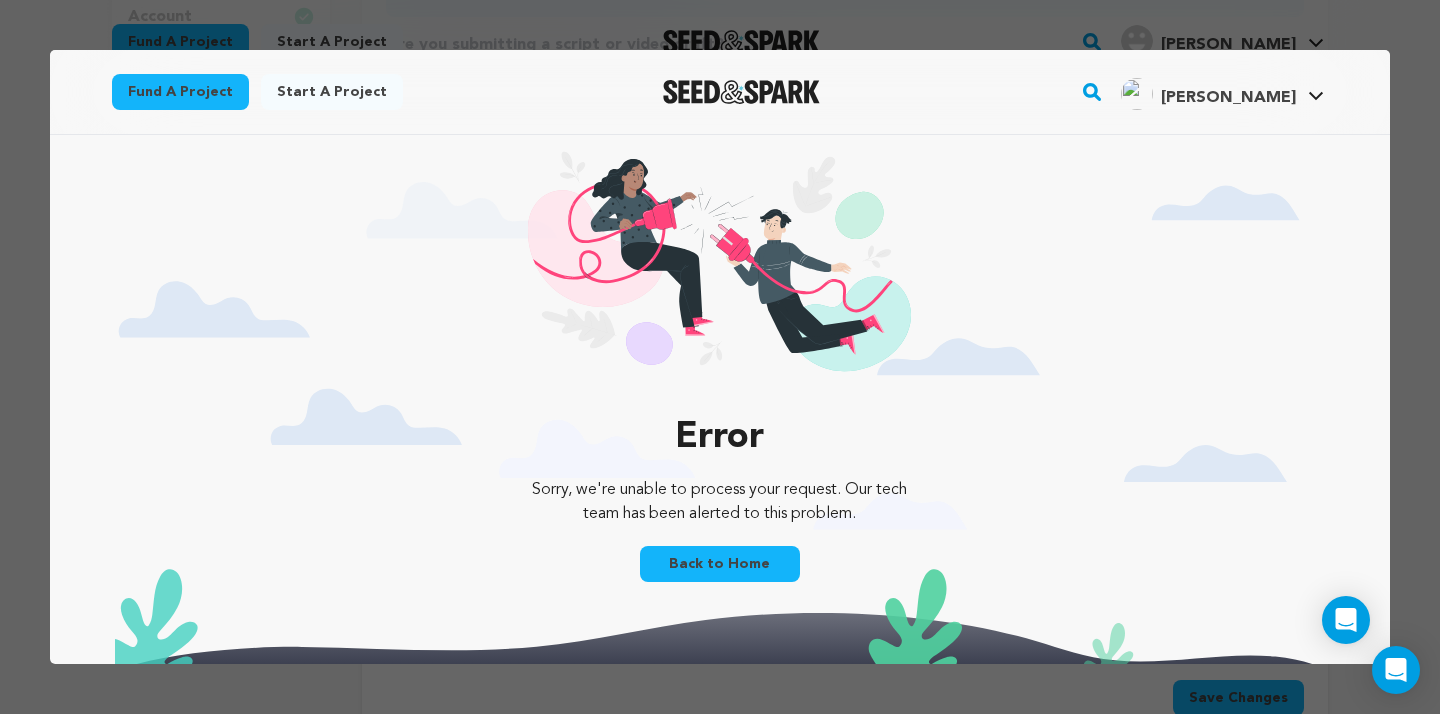 scroll, scrollTop: 0, scrollLeft: 0, axis: both 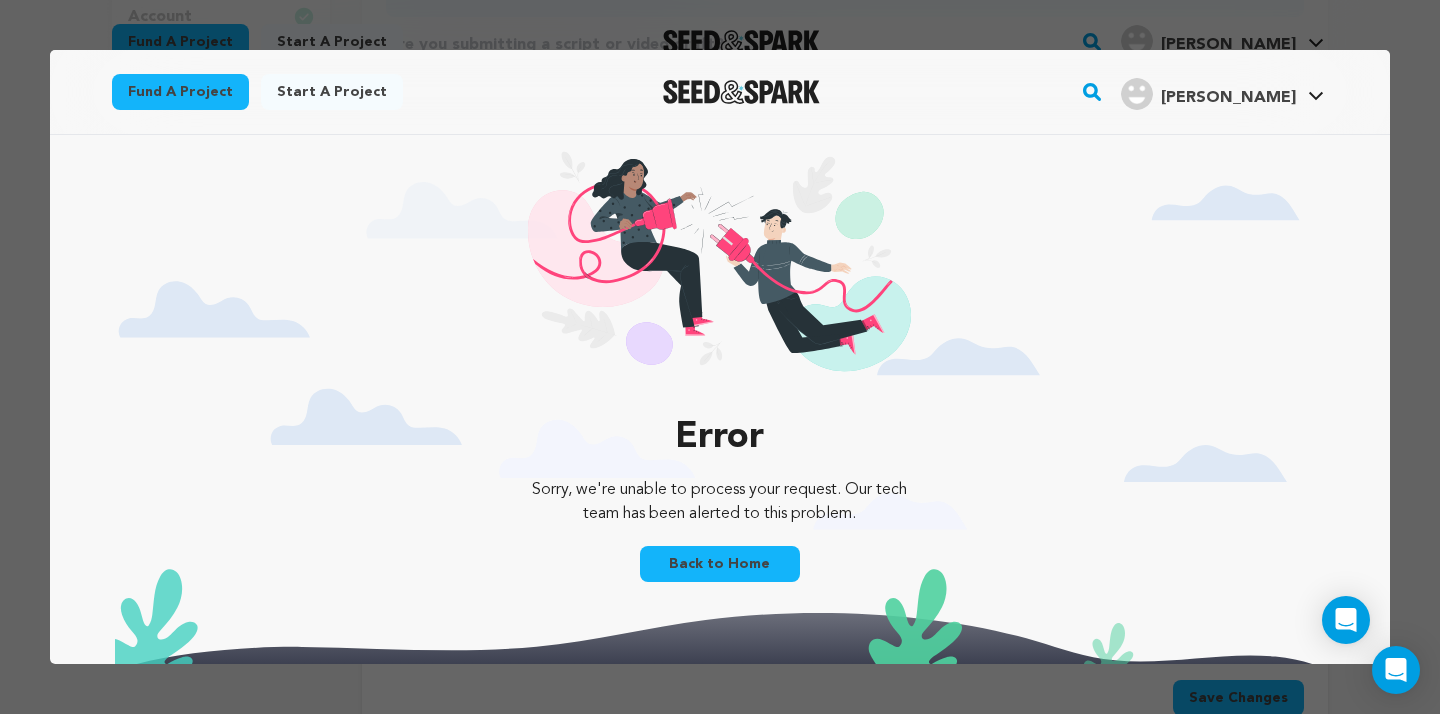 click at bounding box center (720, 357) 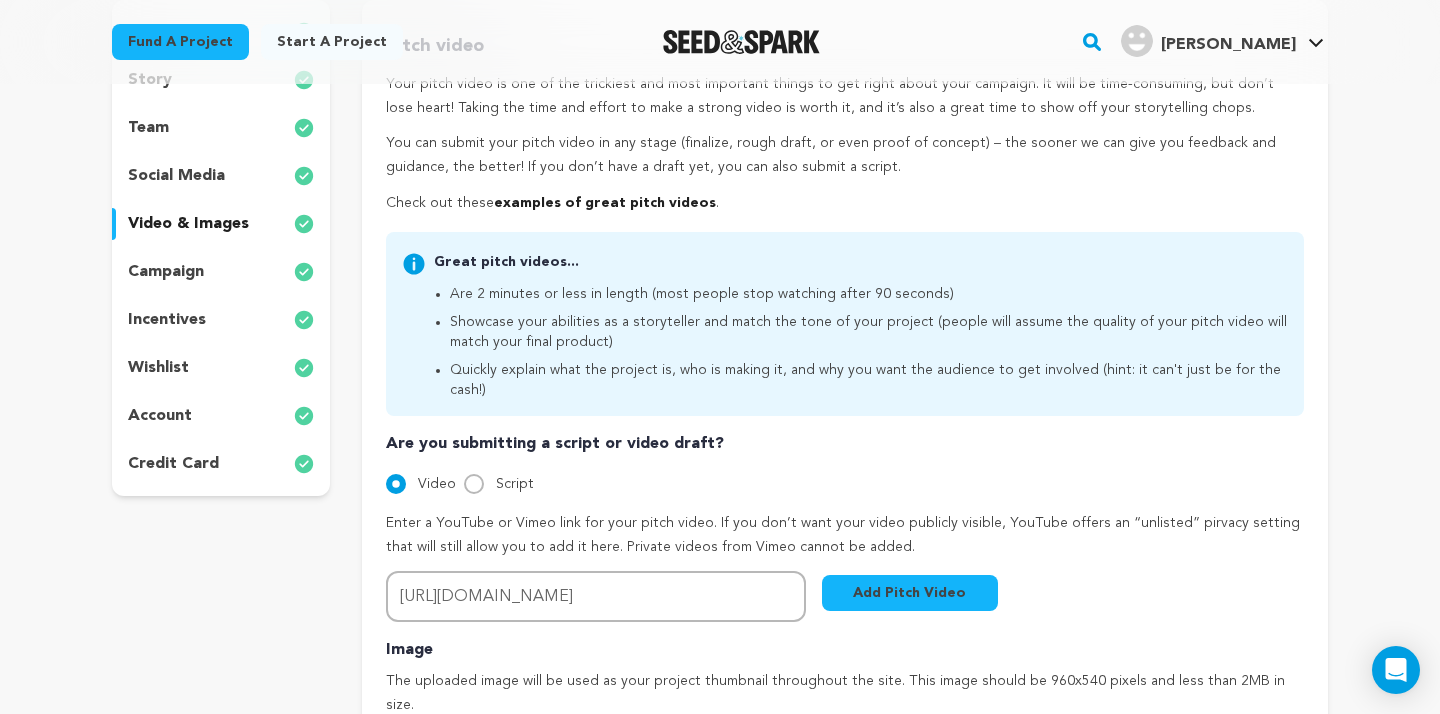 scroll, scrollTop: 248, scrollLeft: 0, axis: vertical 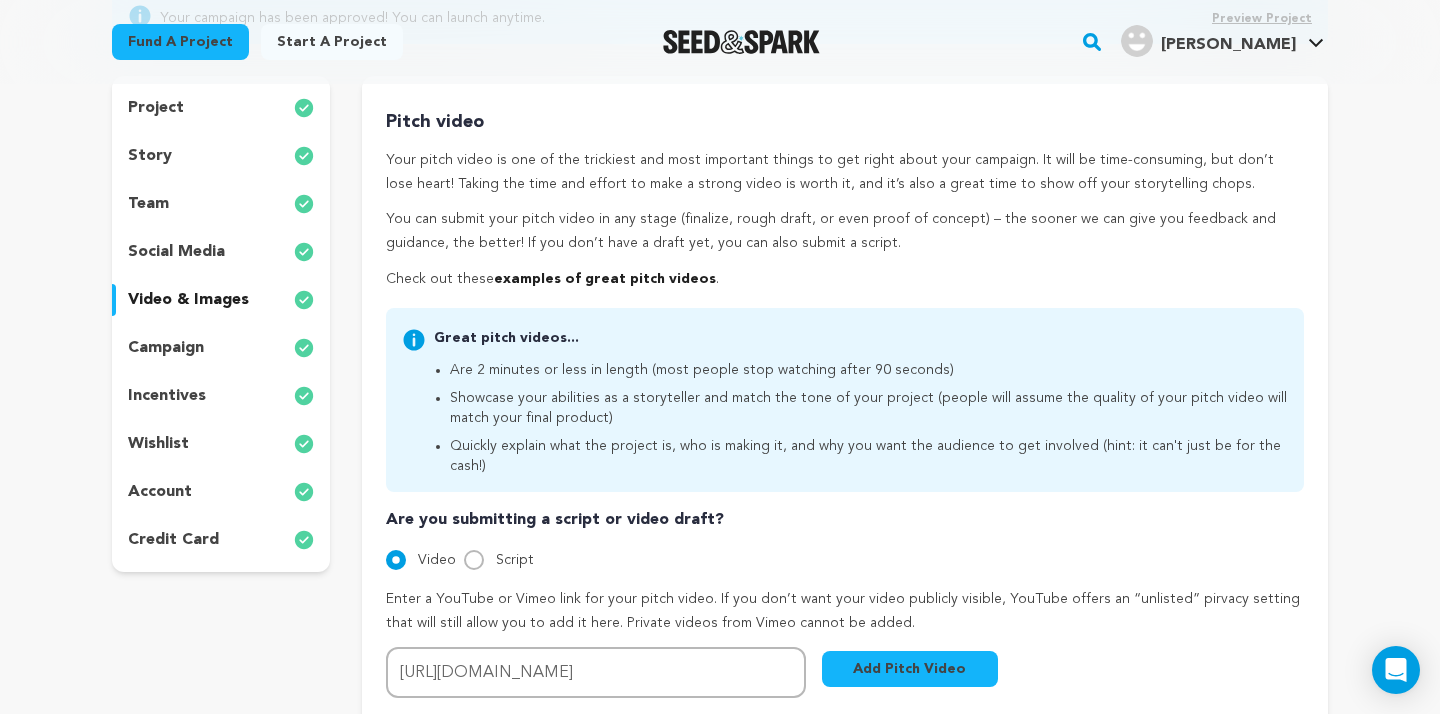 click on "campaign" at bounding box center [221, 348] 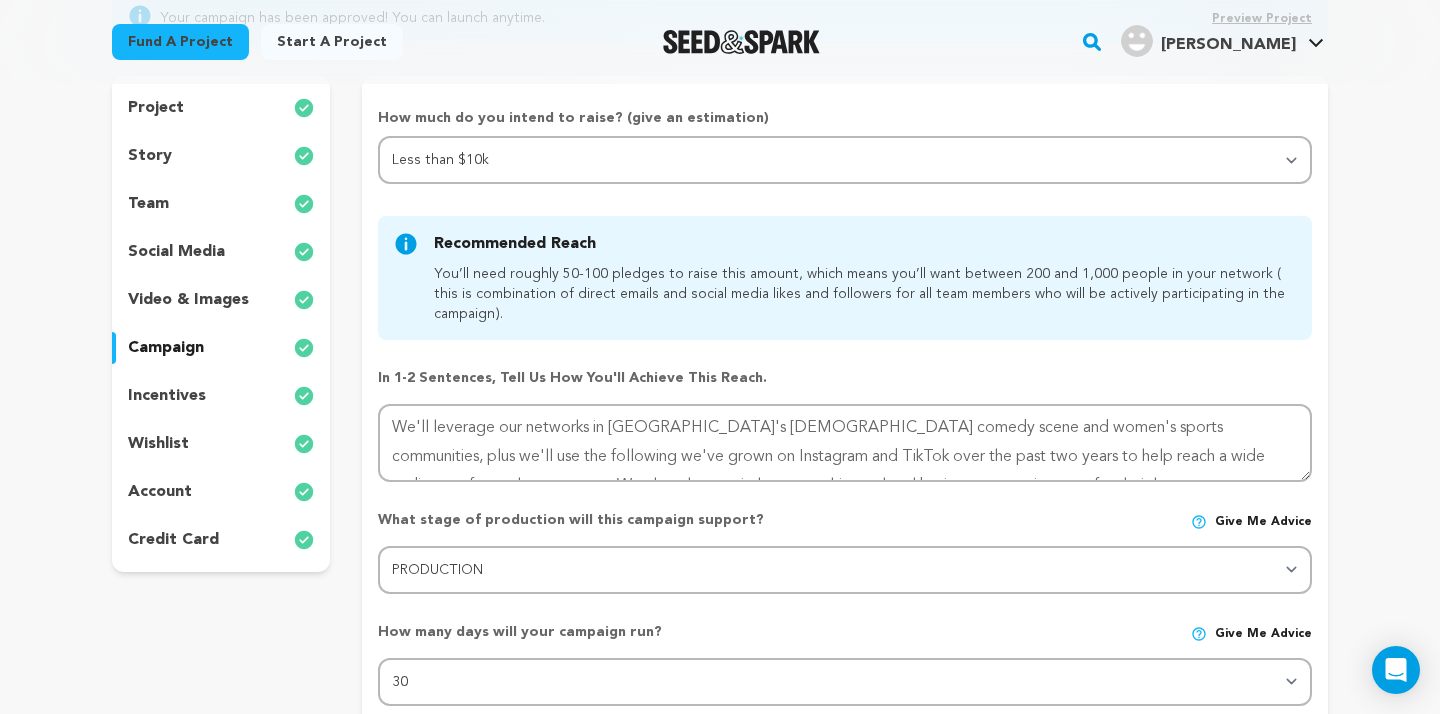 click on "video & images" at bounding box center (188, 300) 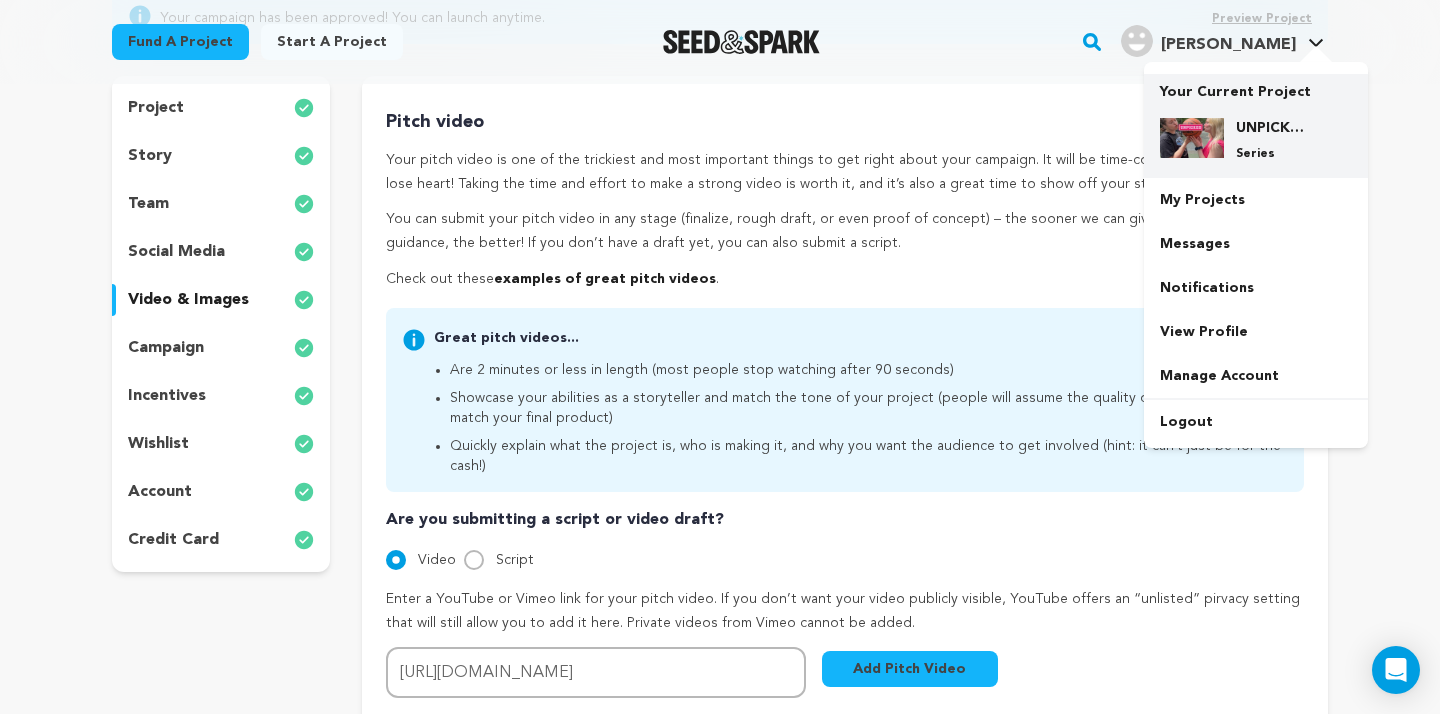 click on "UNPICKED
Series" at bounding box center [1256, 140] 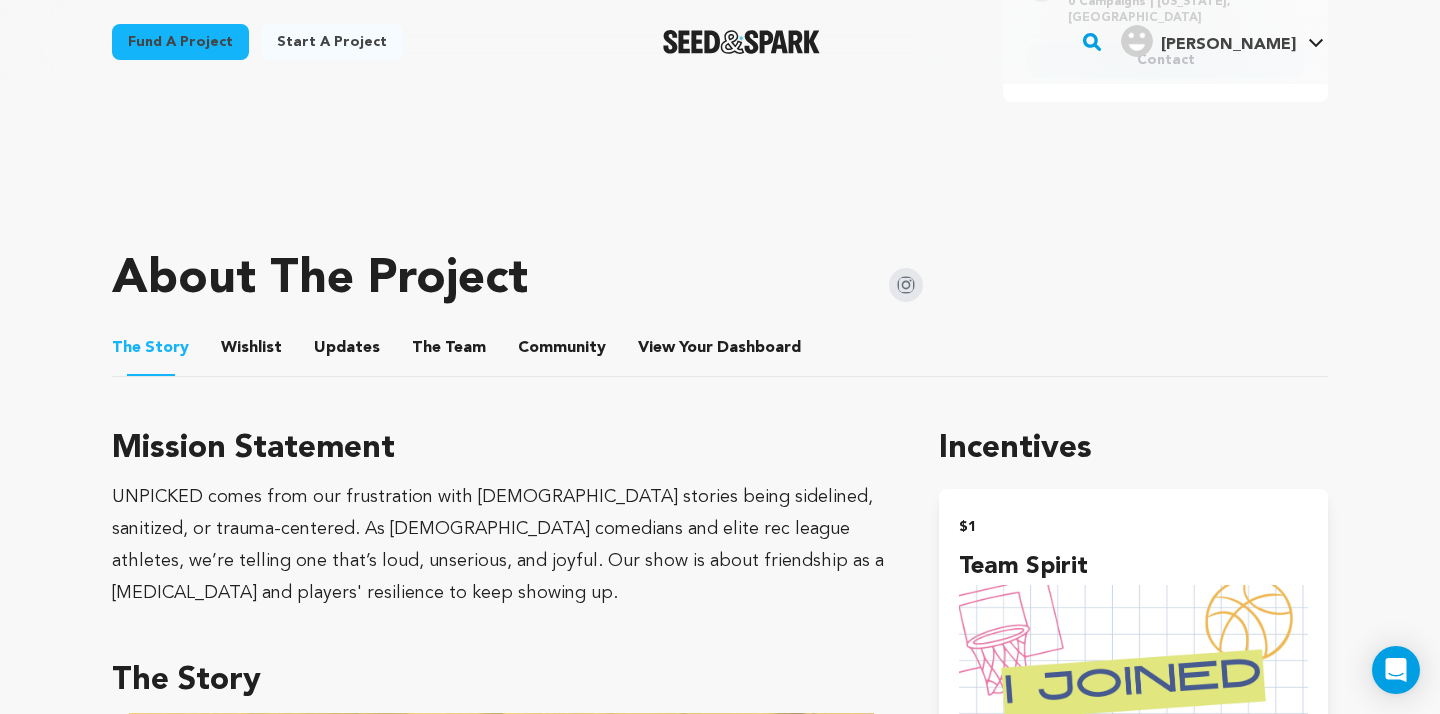 scroll, scrollTop: 752, scrollLeft: 0, axis: vertical 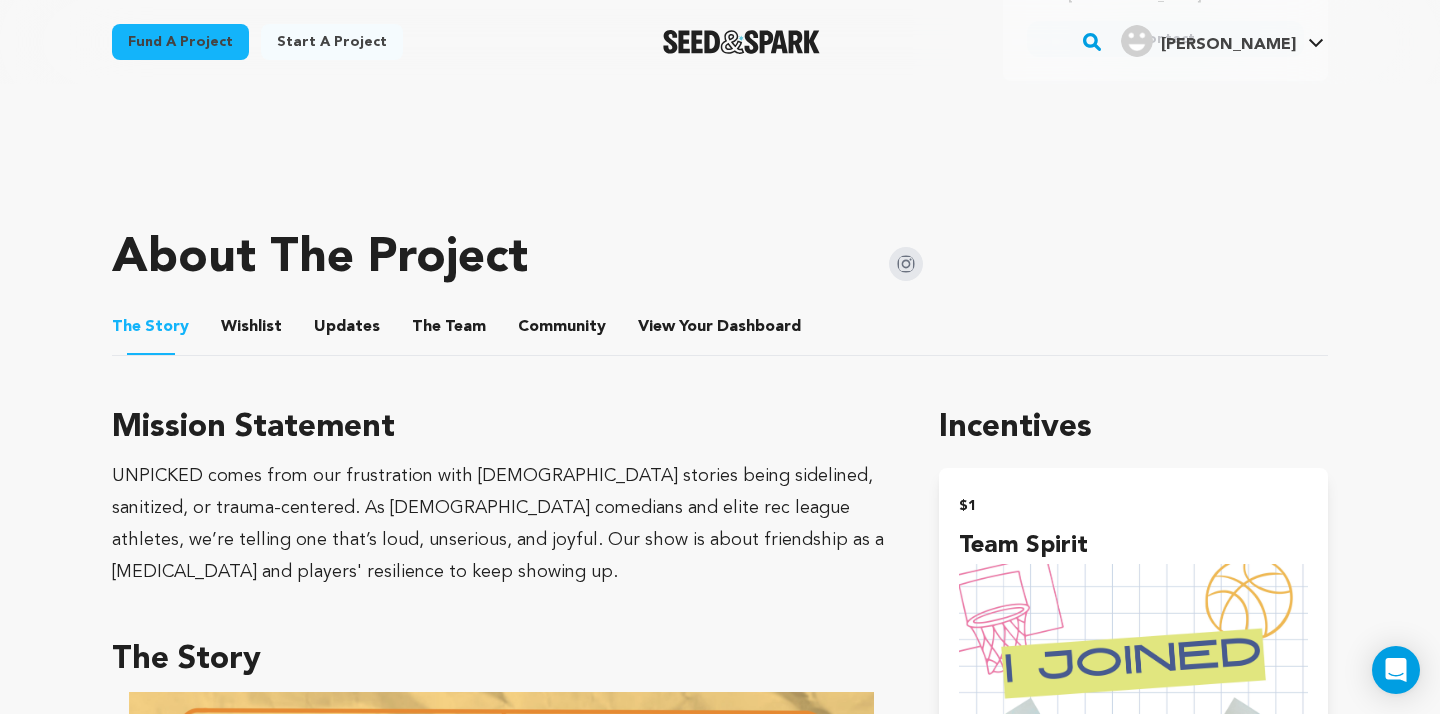 click on "The Team" at bounding box center (449, 331) 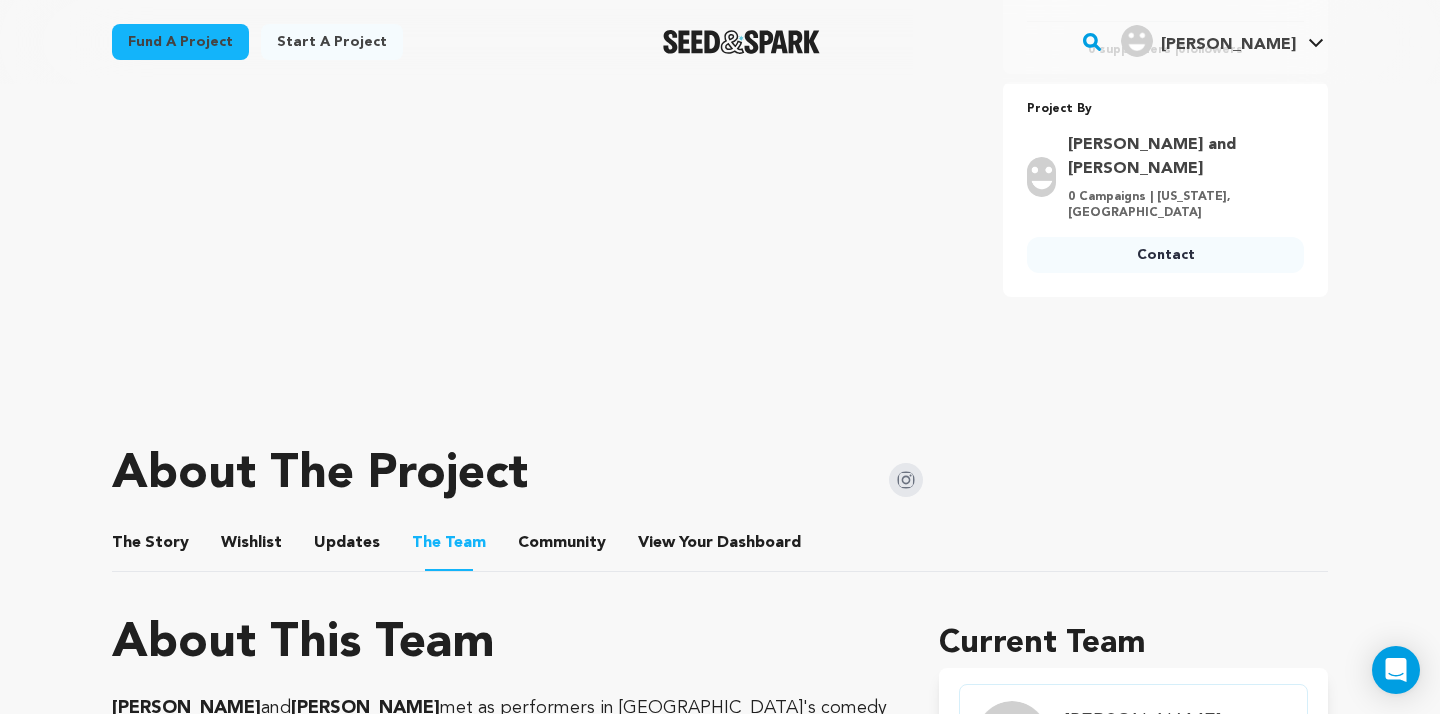 scroll, scrollTop: 662, scrollLeft: 0, axis: vertical 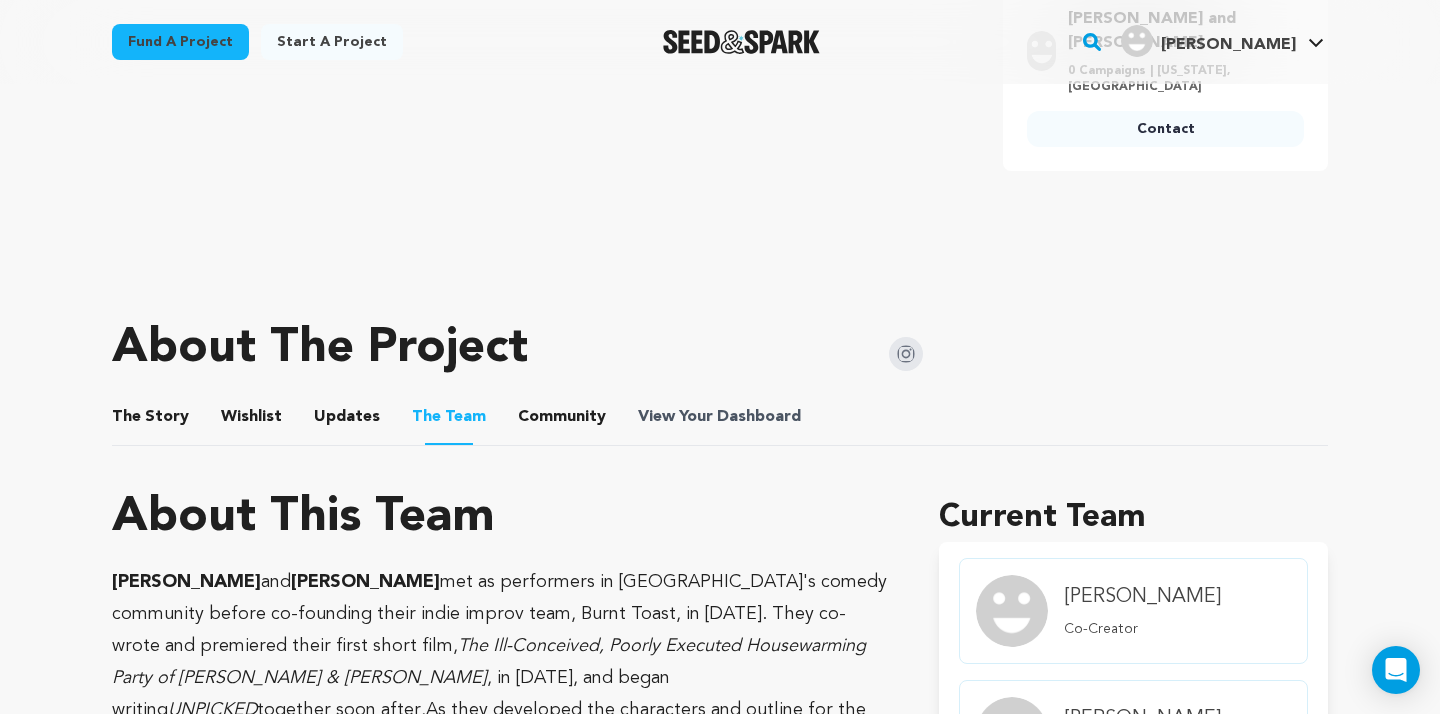 click on "View   Your   Dashboard" at bounding box center (721, 417) 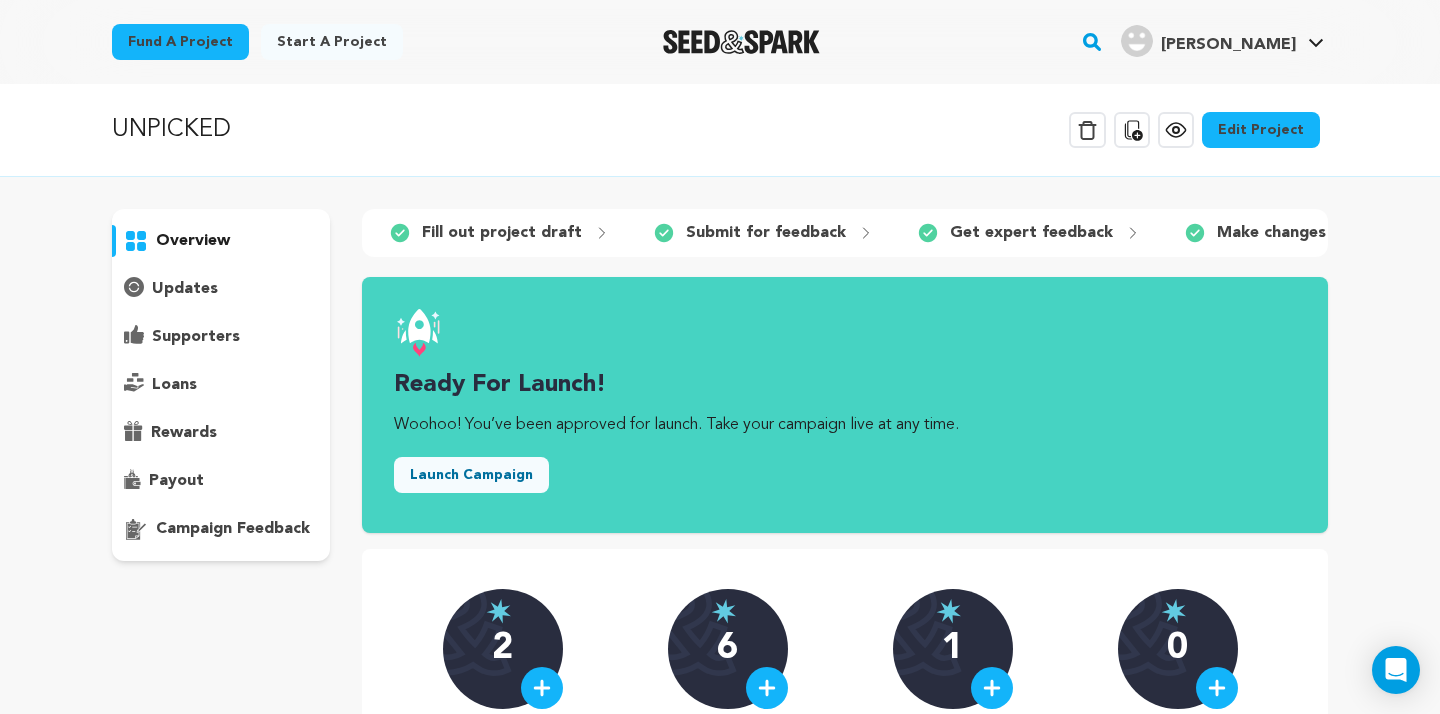 scroll, scrollTop: 56, scrollLeft: 0, axis: vertical 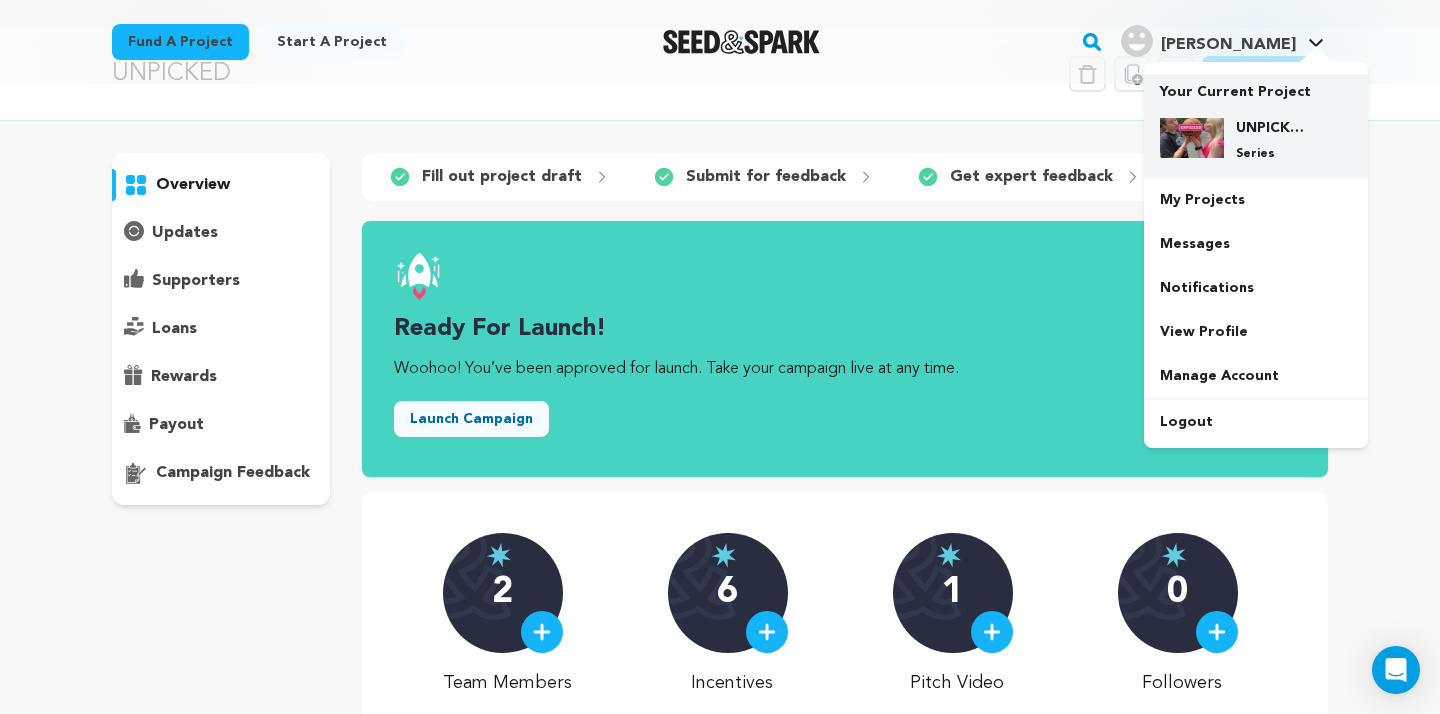 click on "UNPICKED
Series" at bounding box center [1256, 140] 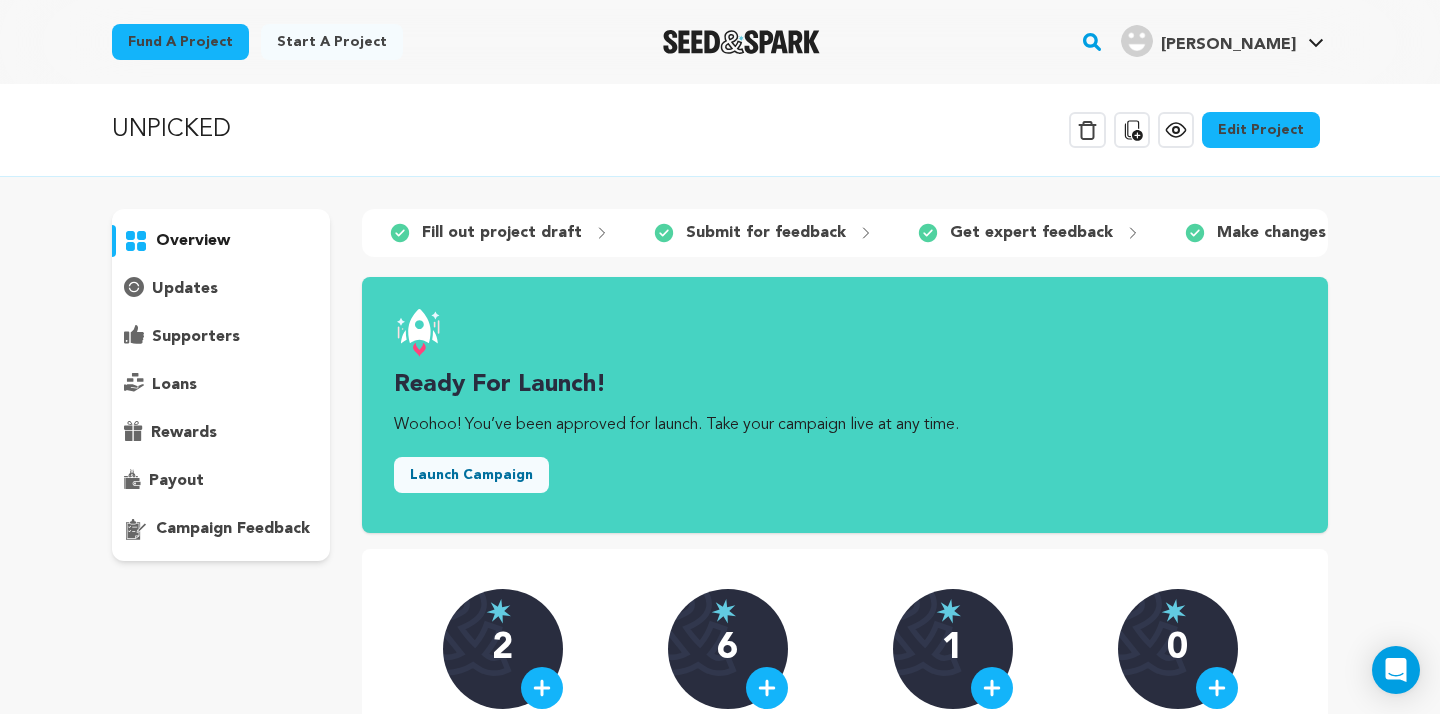 scroll, scrollTop: 0, scrollLeft: 0, axis: both 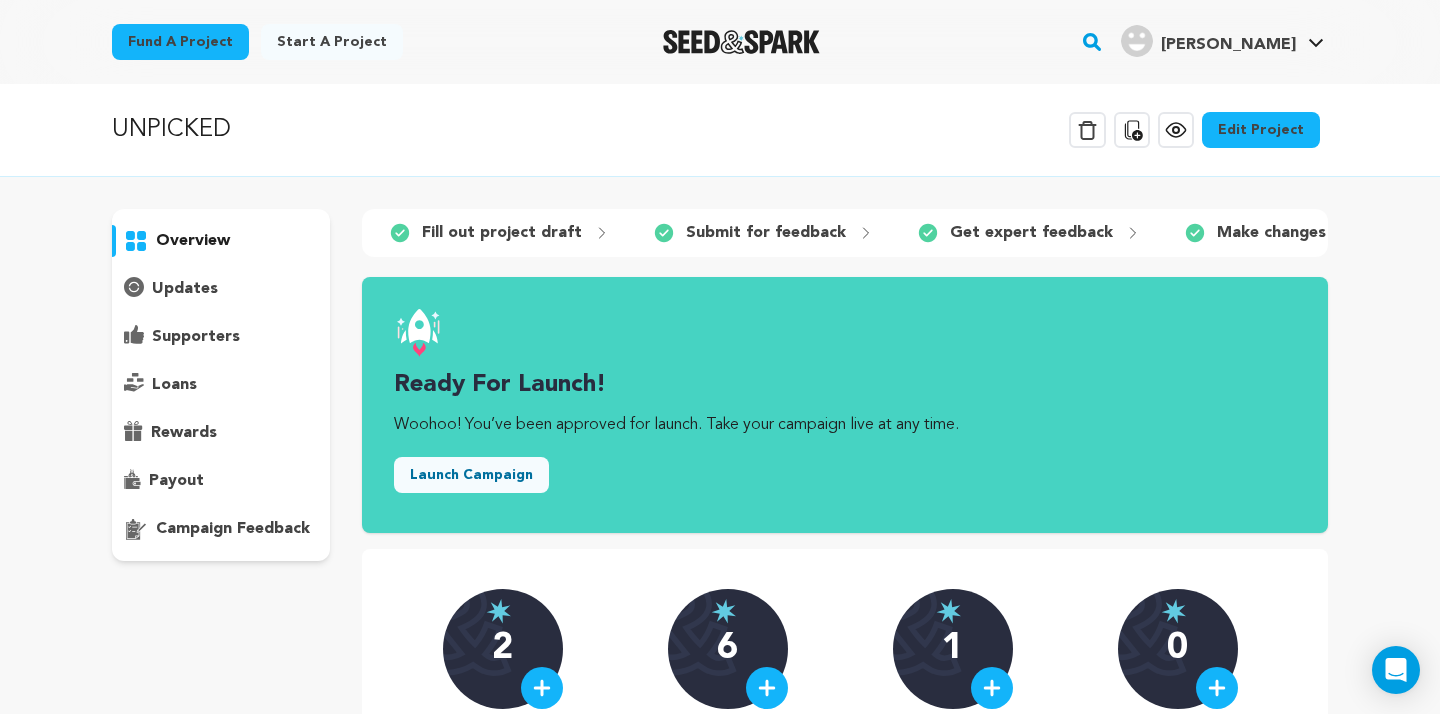click on "Edit Project" at bounding box center (1261, 130) 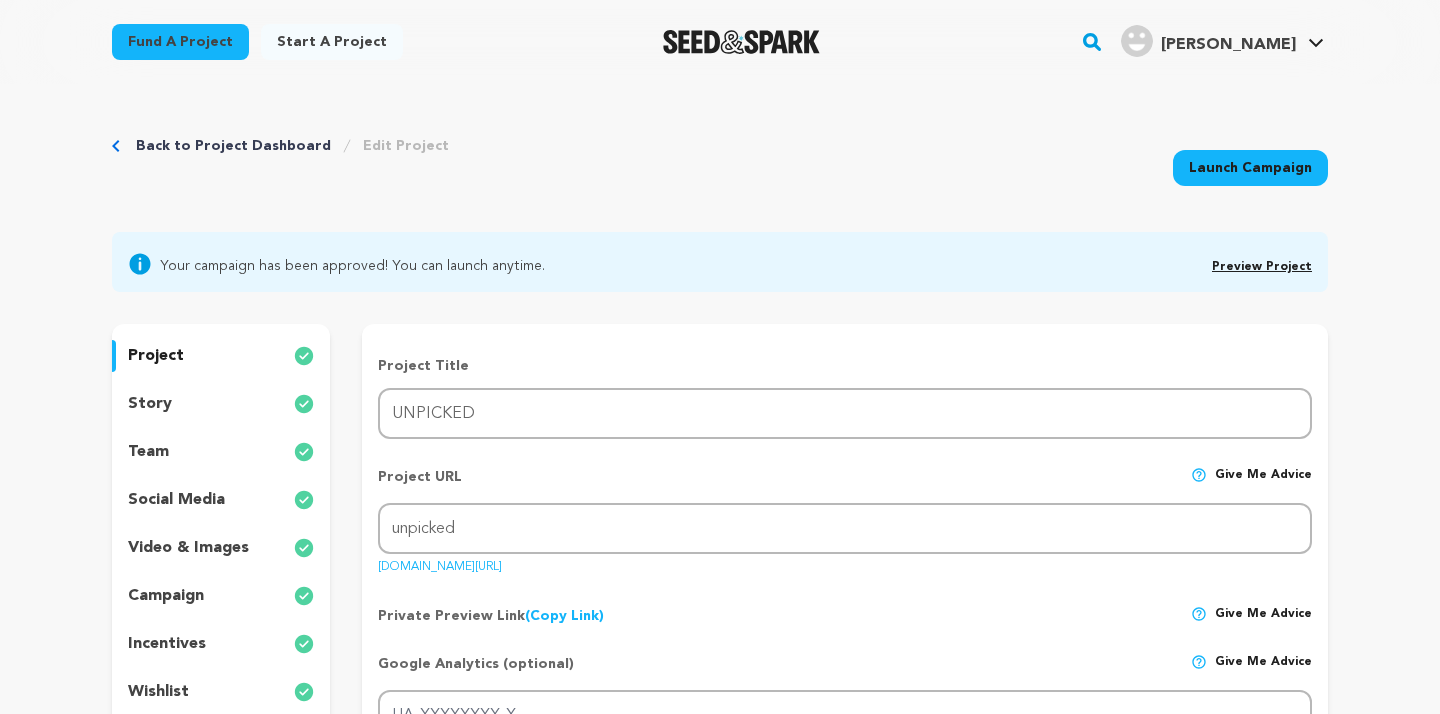 scroll, scrollTop: 0, scrollLeft: 0, axis: both 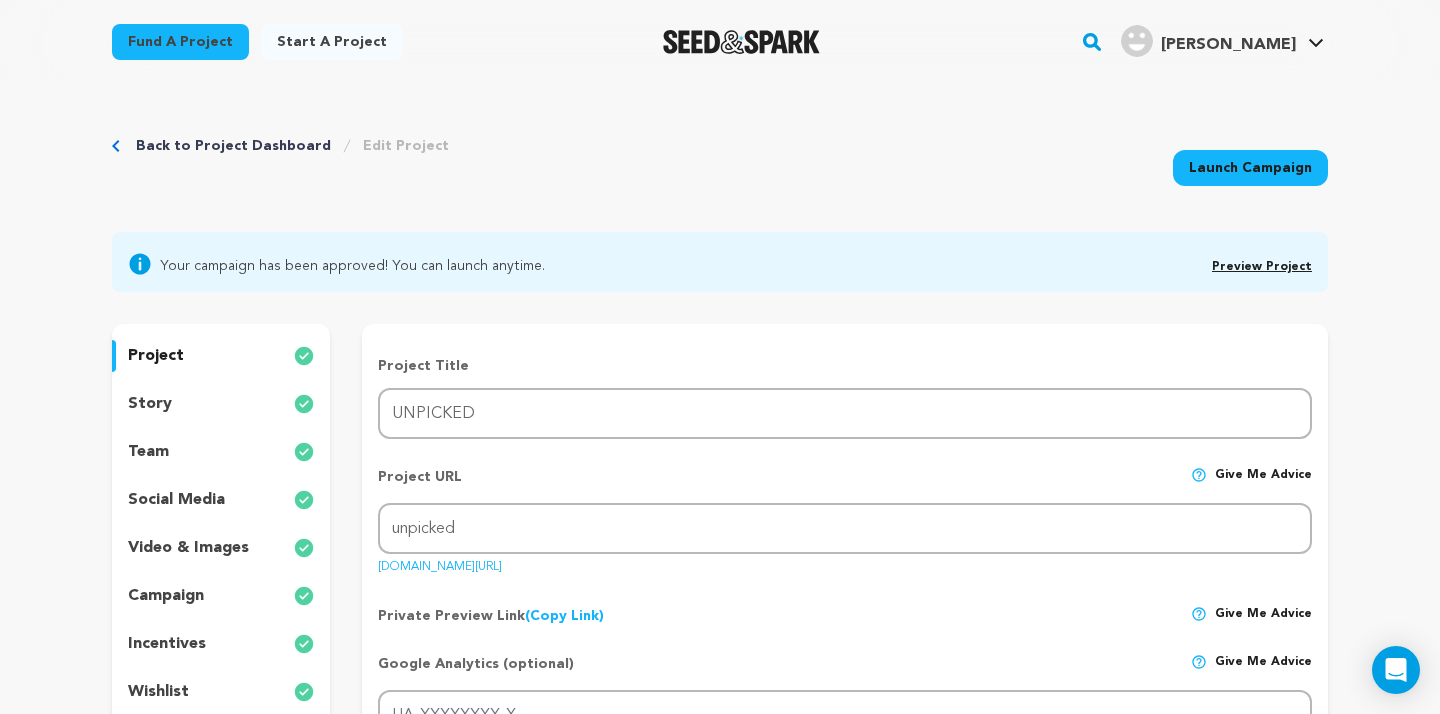 click on "video & images" at bounding box center [188, 548] 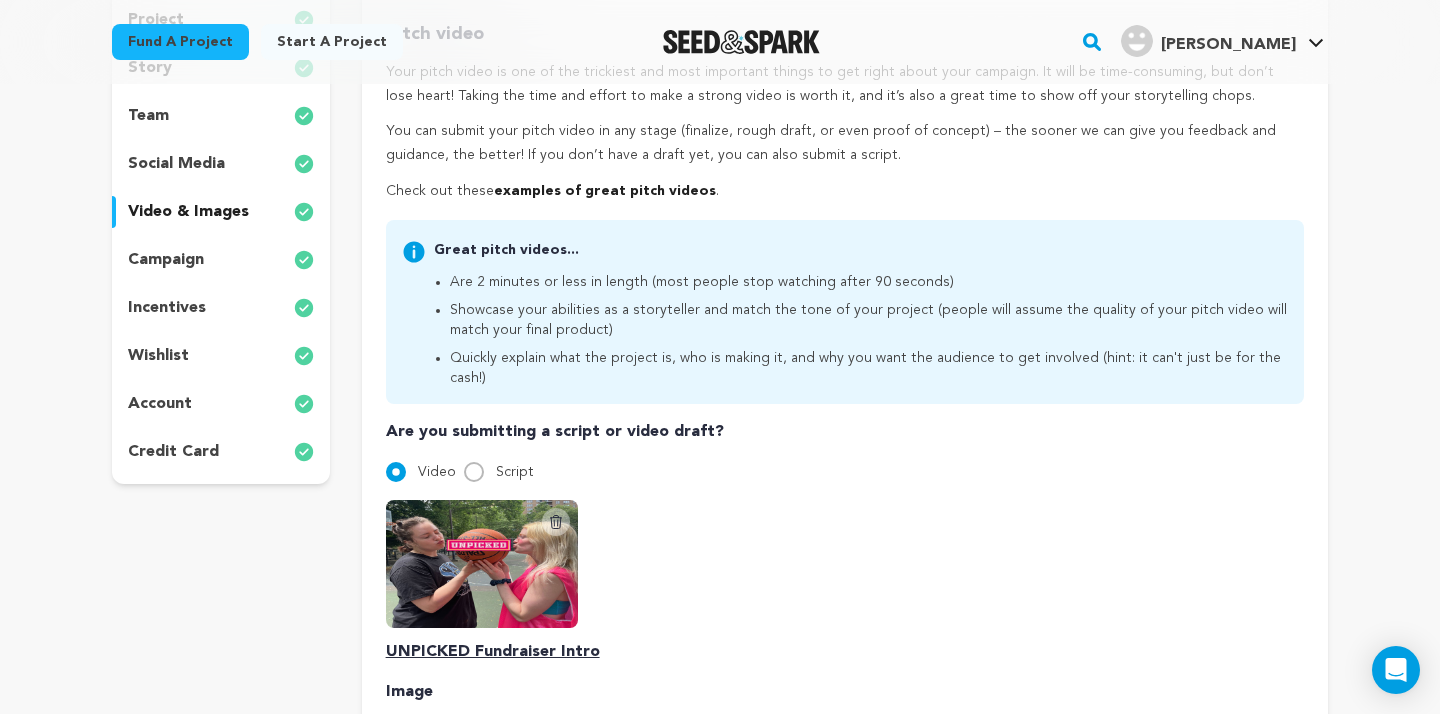 scroll, scrollTop: 635, scrollLeft: 0, axis: vertical 